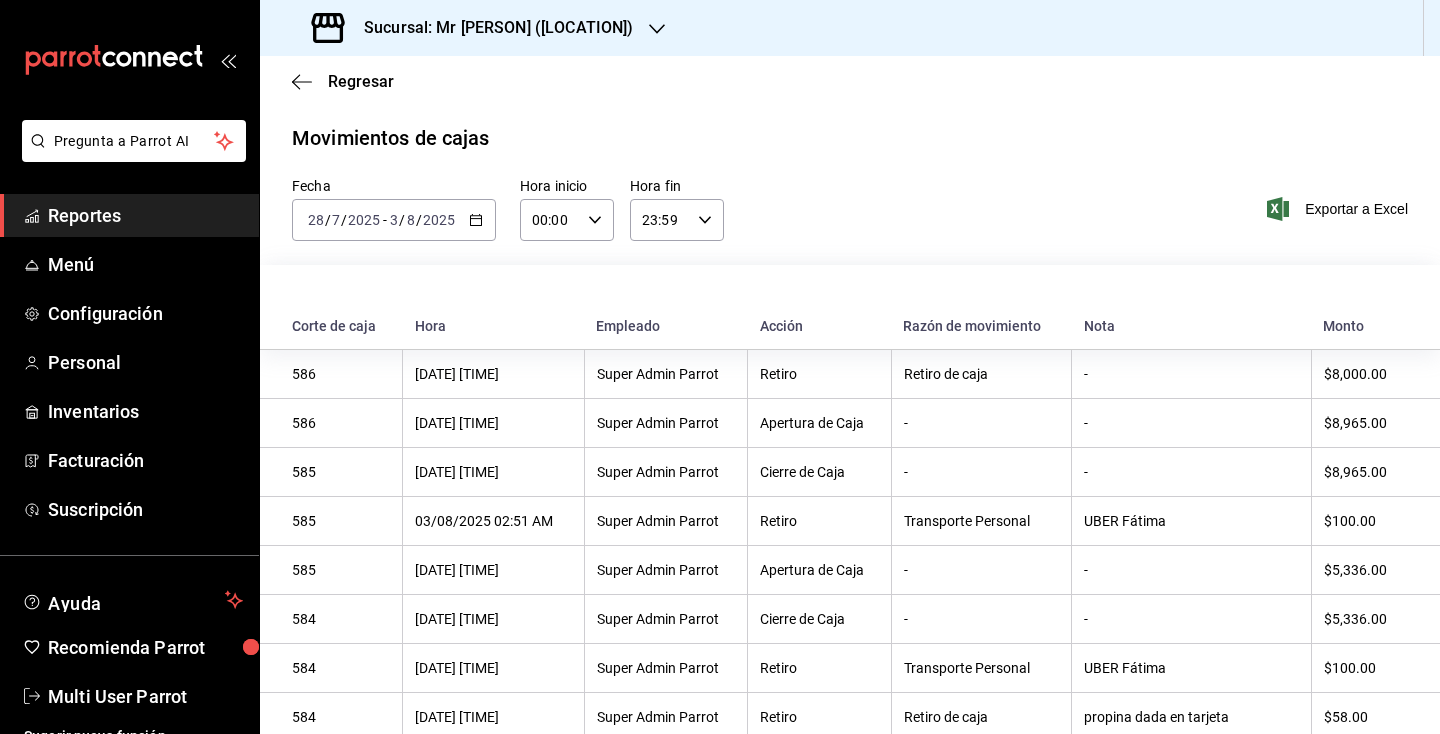 scroll, scrollTop: 0, scrollLeft: 0, axis: both 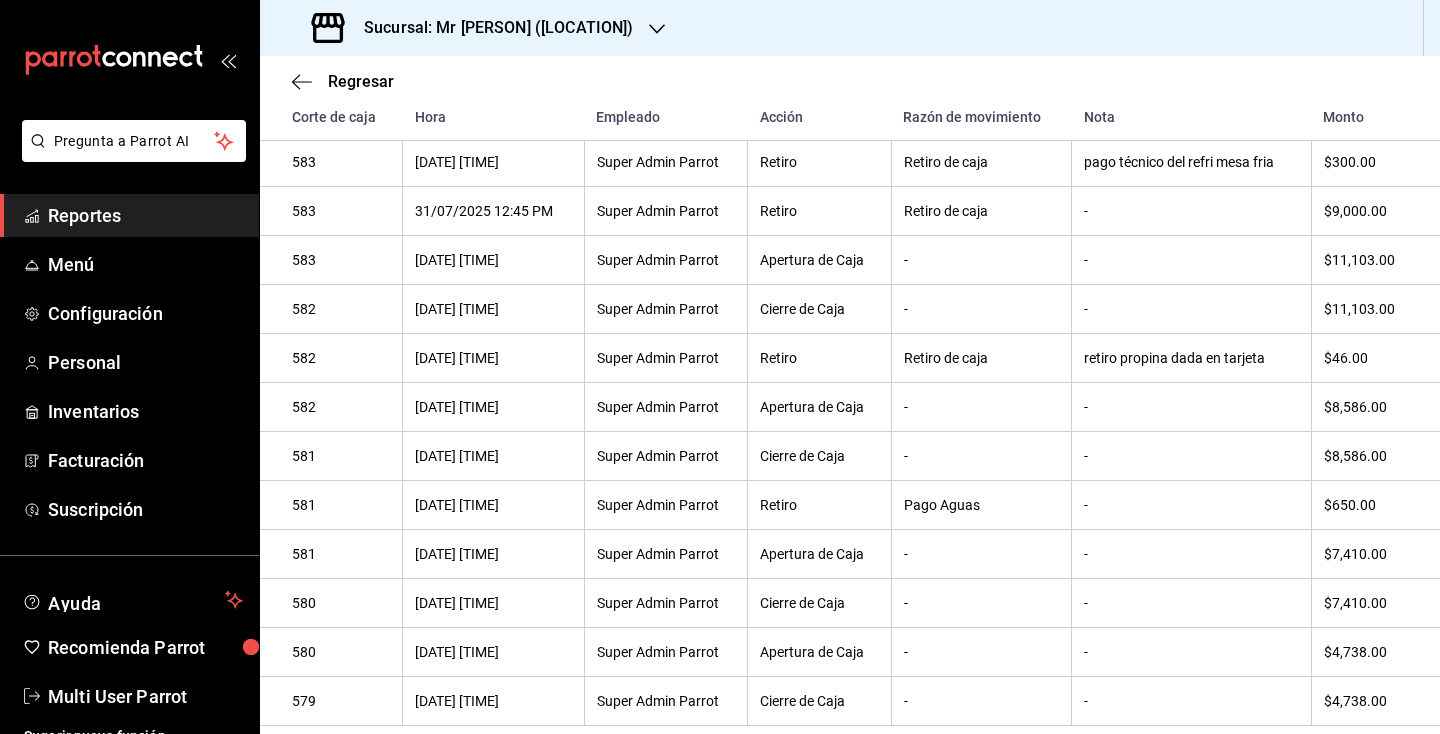 click on "Reportes" at bounding box center (145, 215) 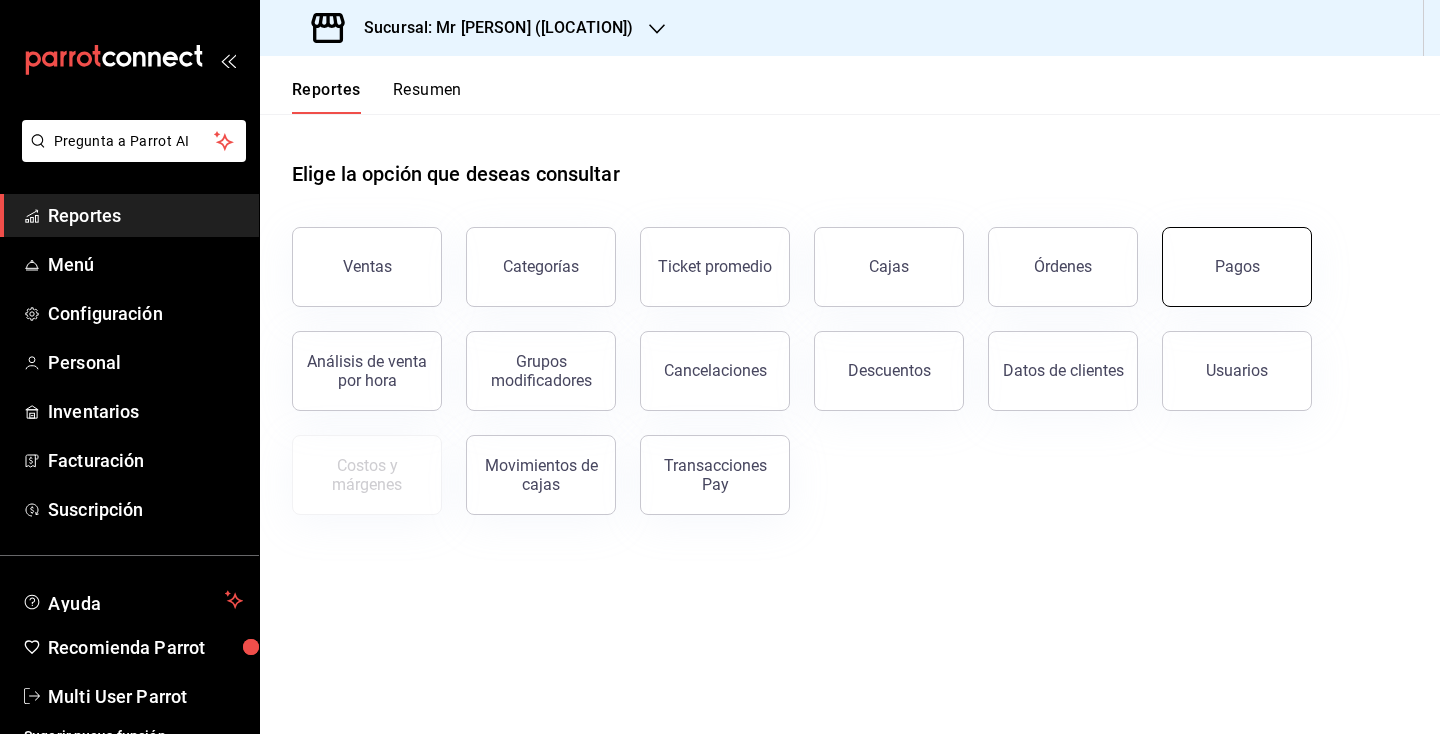 click on "Pagos" at bounding box center (1237, 267) 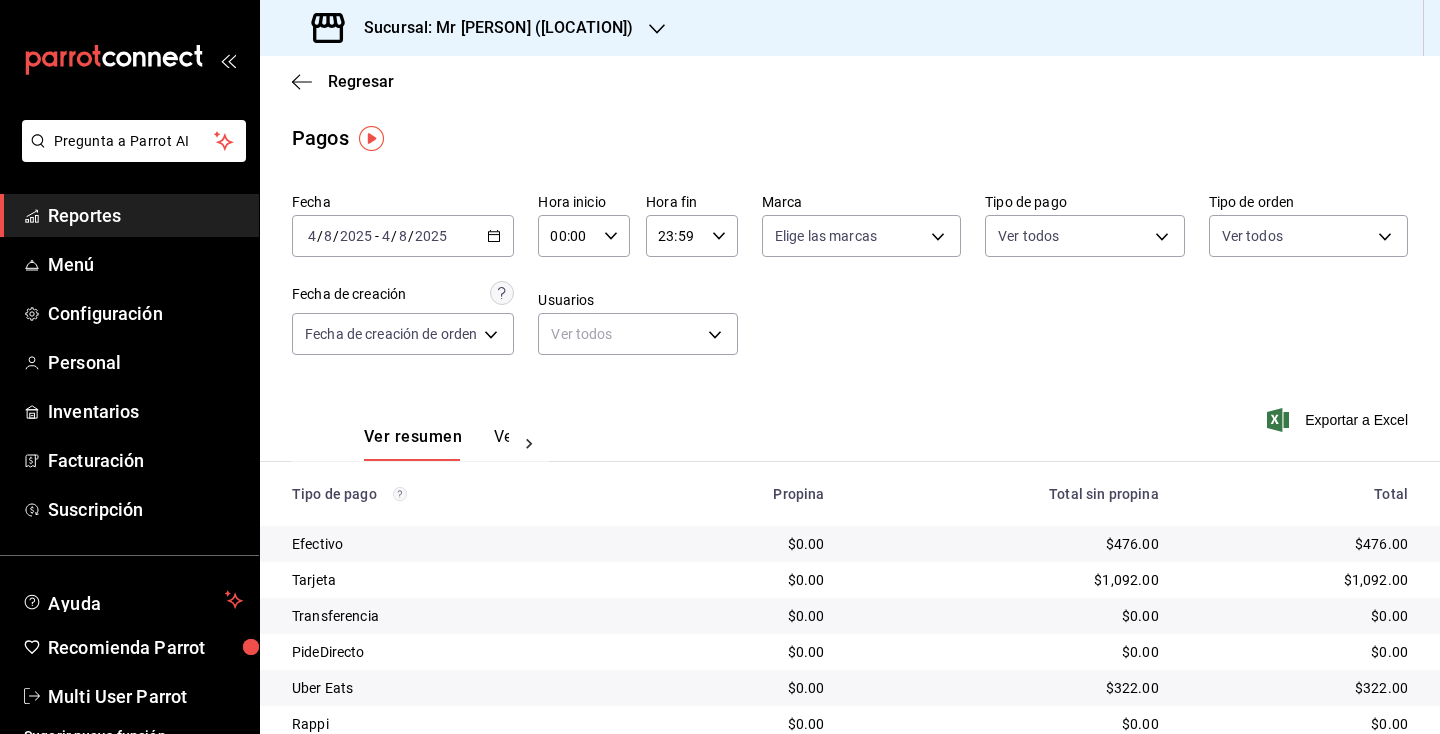 click 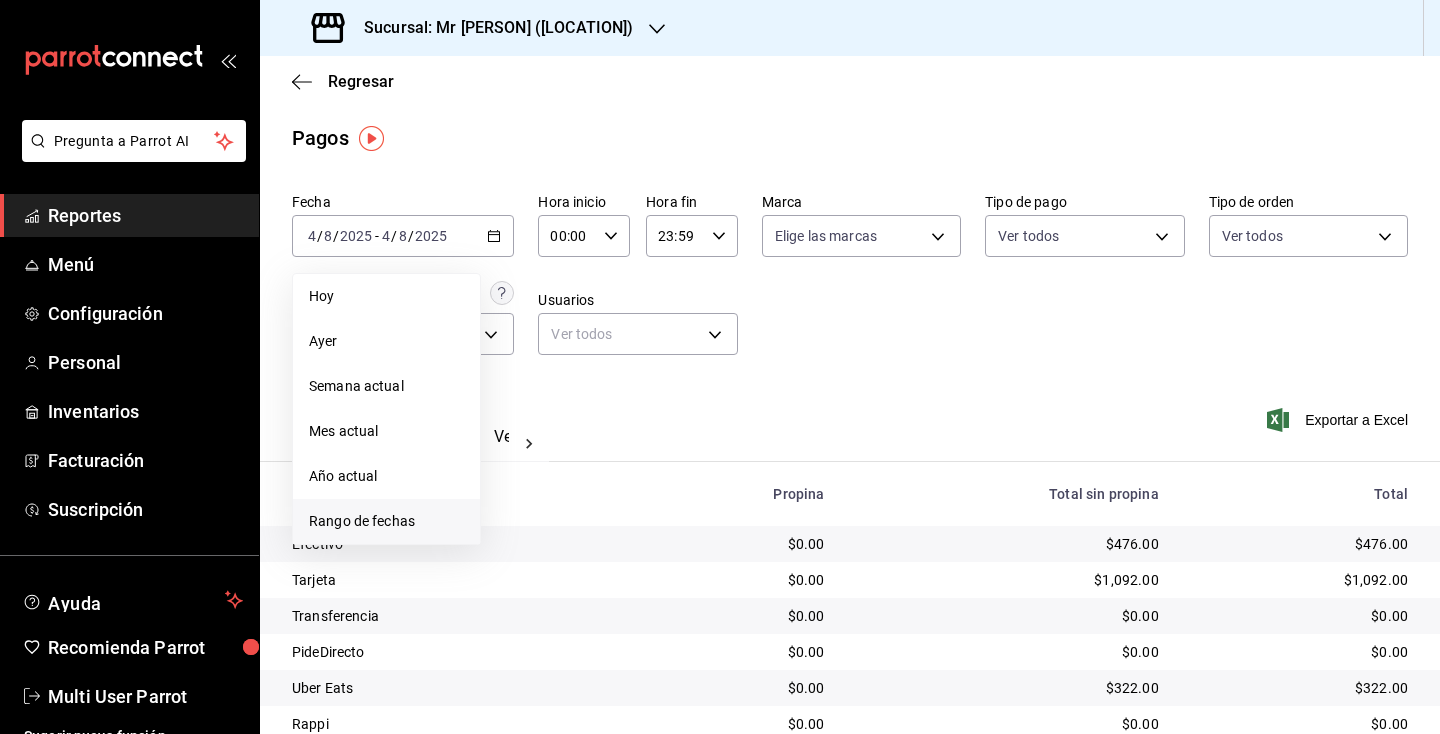 click on "Rango de fechas" at bounding box center [386, 521] 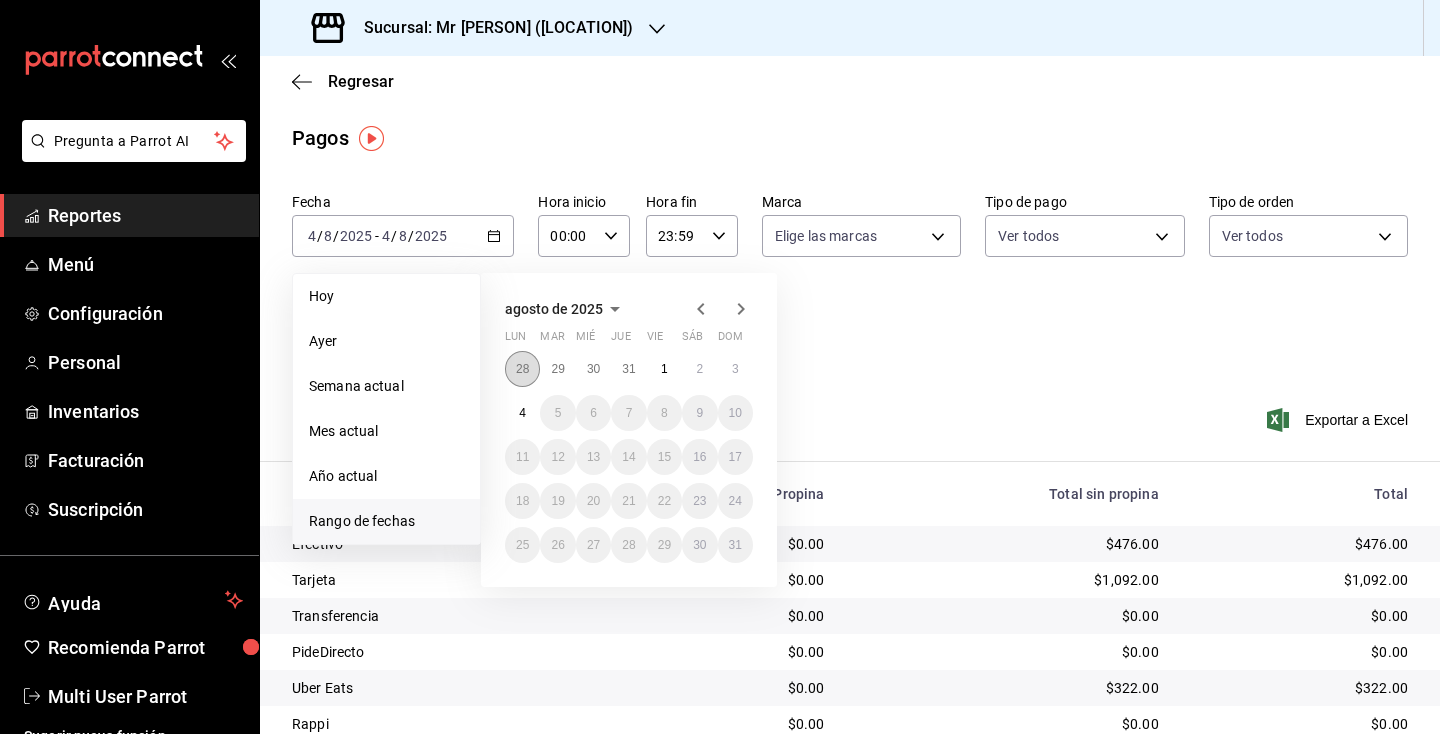 click on "28" at bounding box center (522, 369) 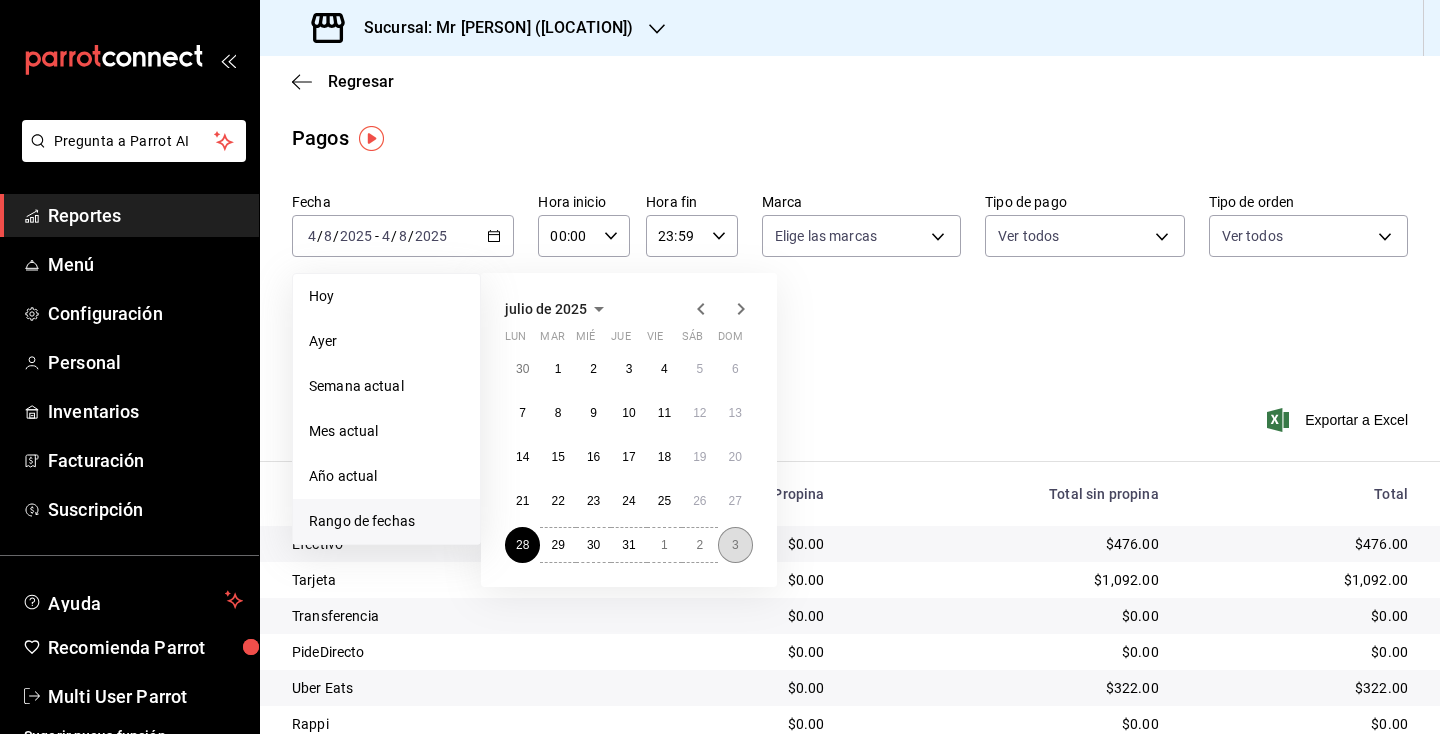 click on "3" at bounding box center (735, 545) 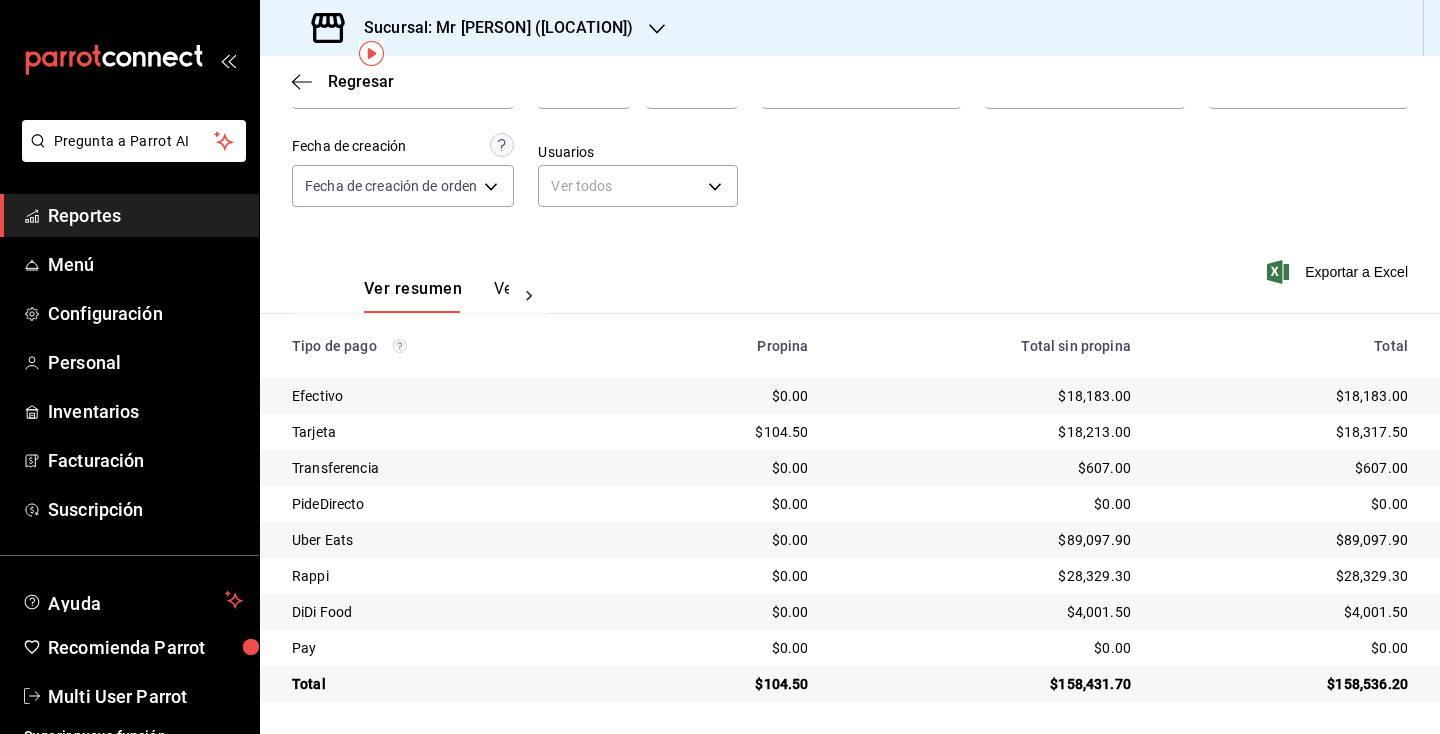 scroll, scrollTop: 0, scrollLeft: 0, axis: both 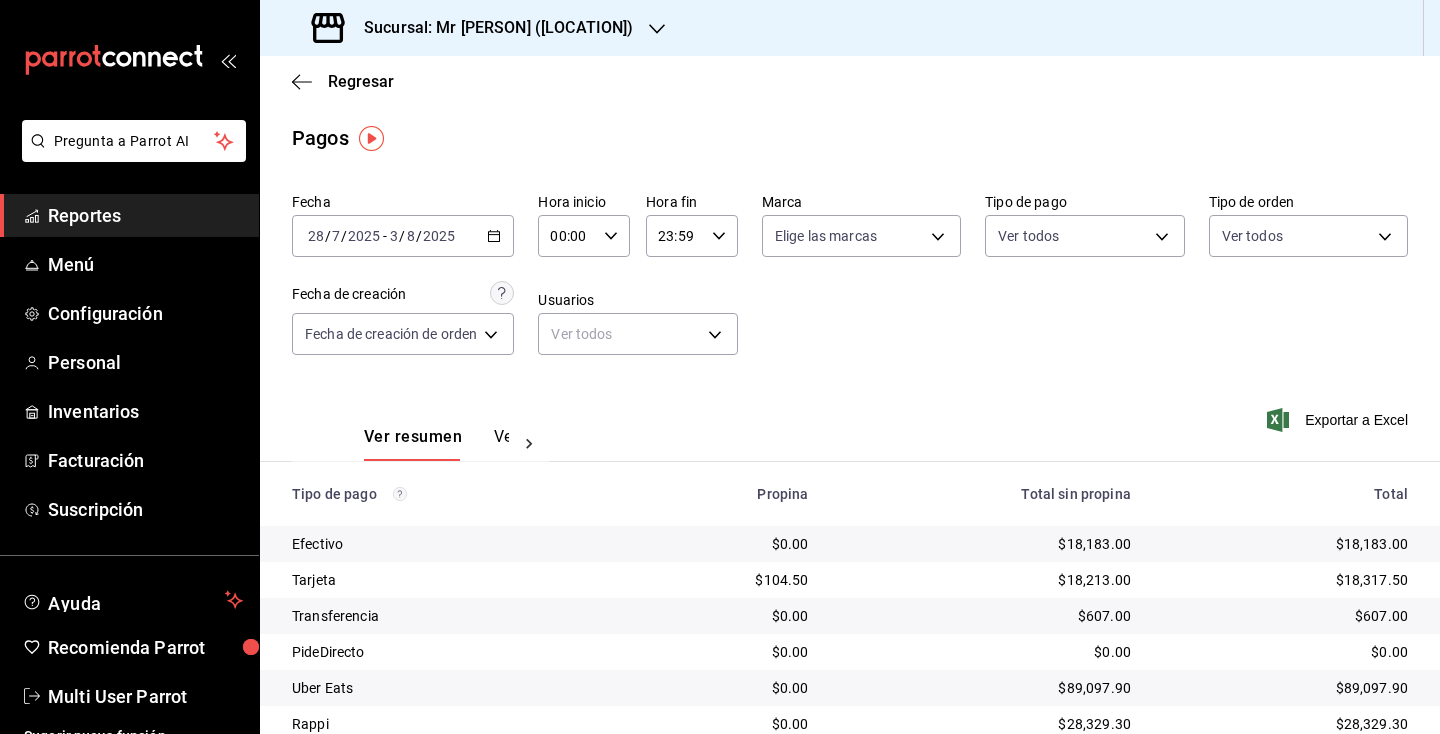 click on "$18,183.00" at bounding box center (1285, 544) 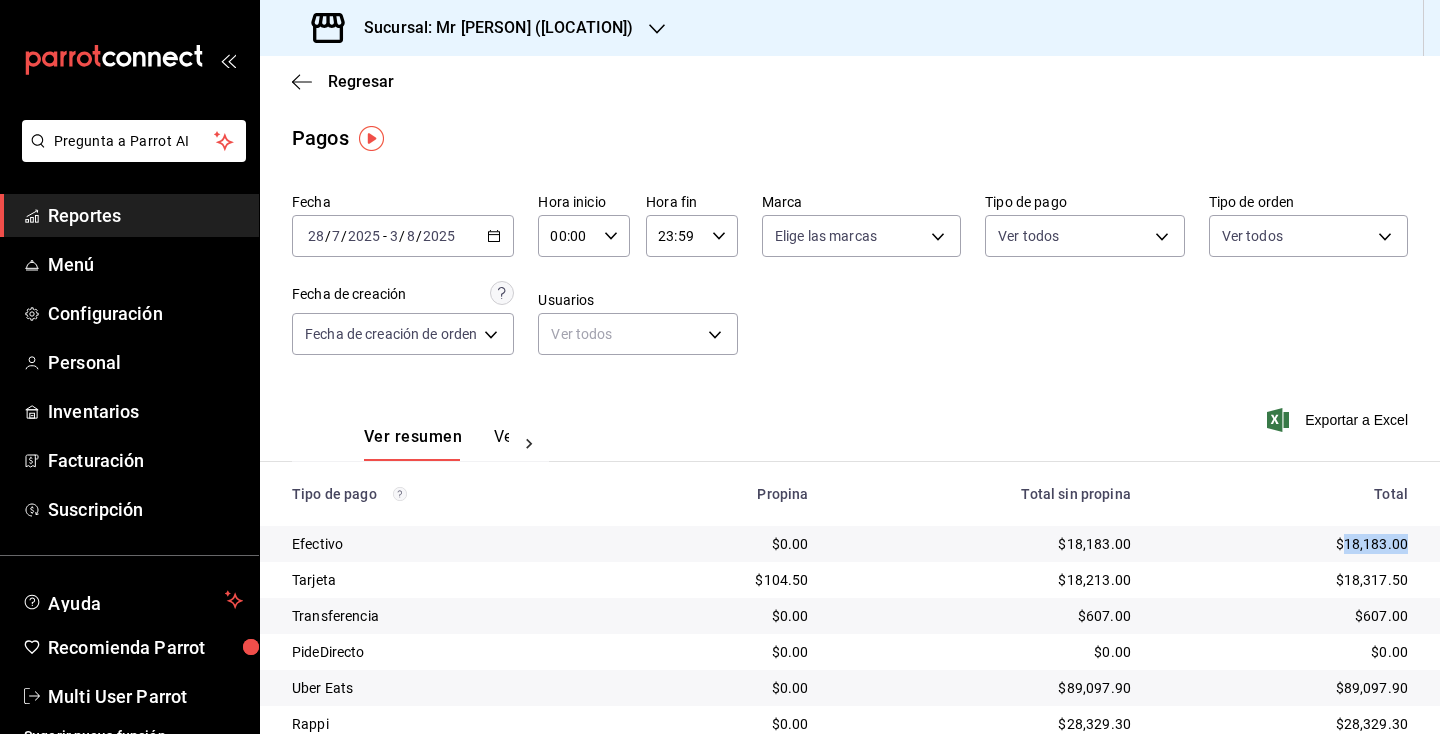 click on "$18,183.00" at bounding box center [1285, 544] 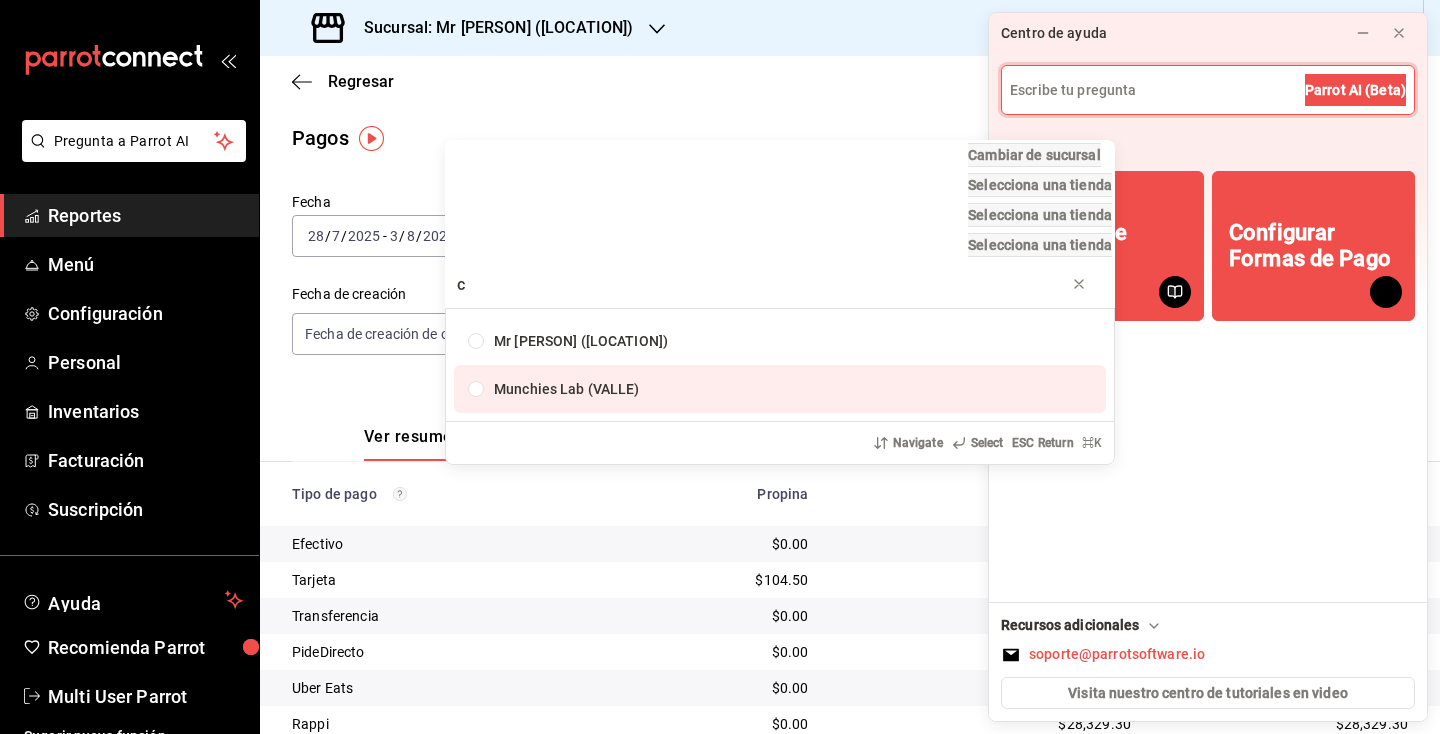 type on "c" 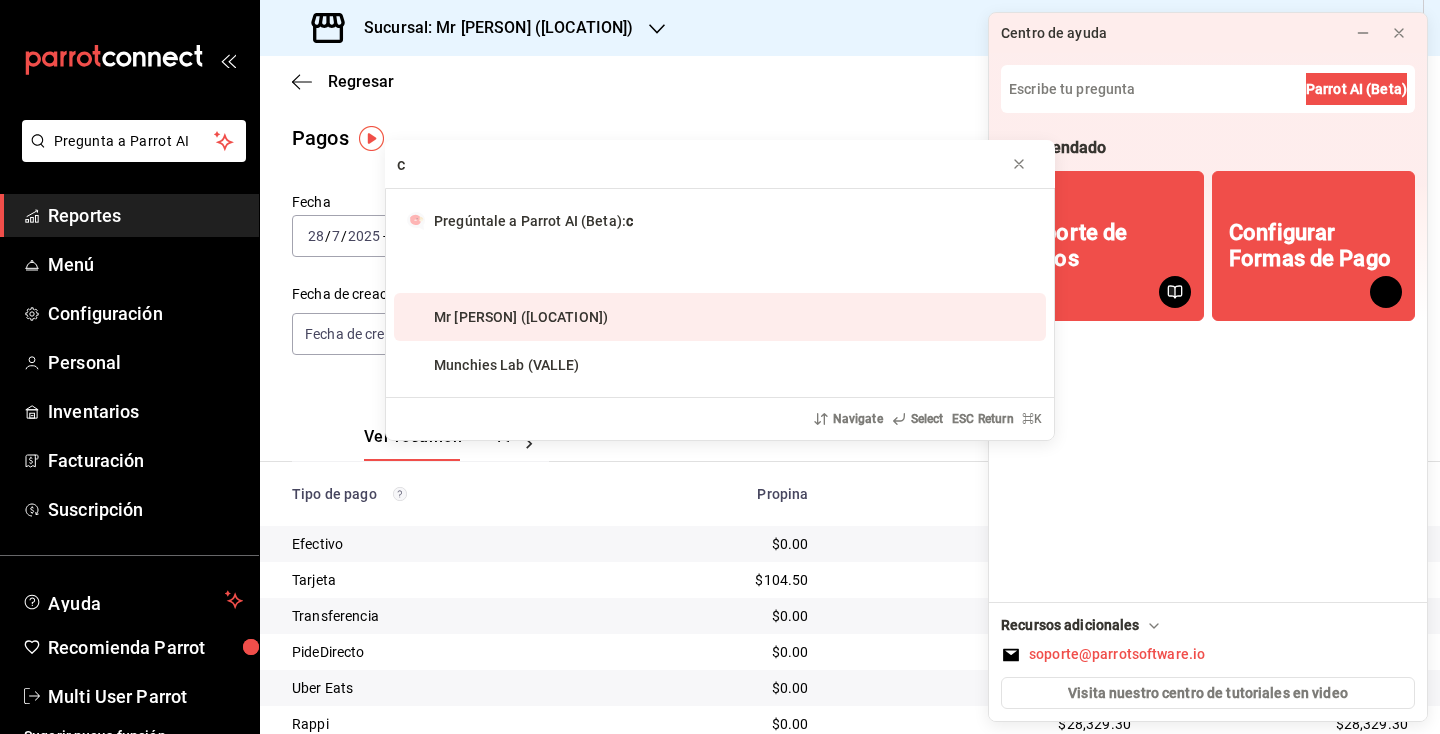 type 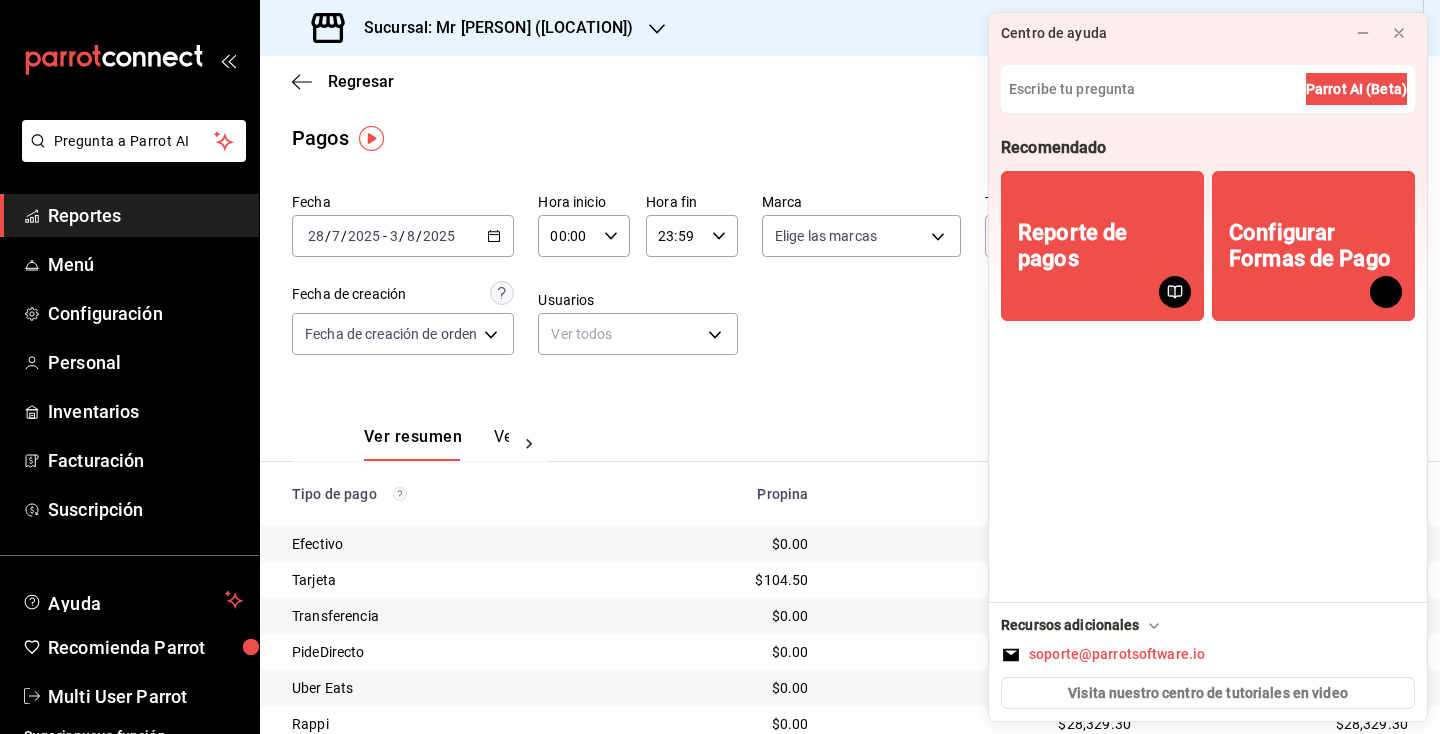 click on "Ver resumen Ver pagos" at bounding box center [420, 420] 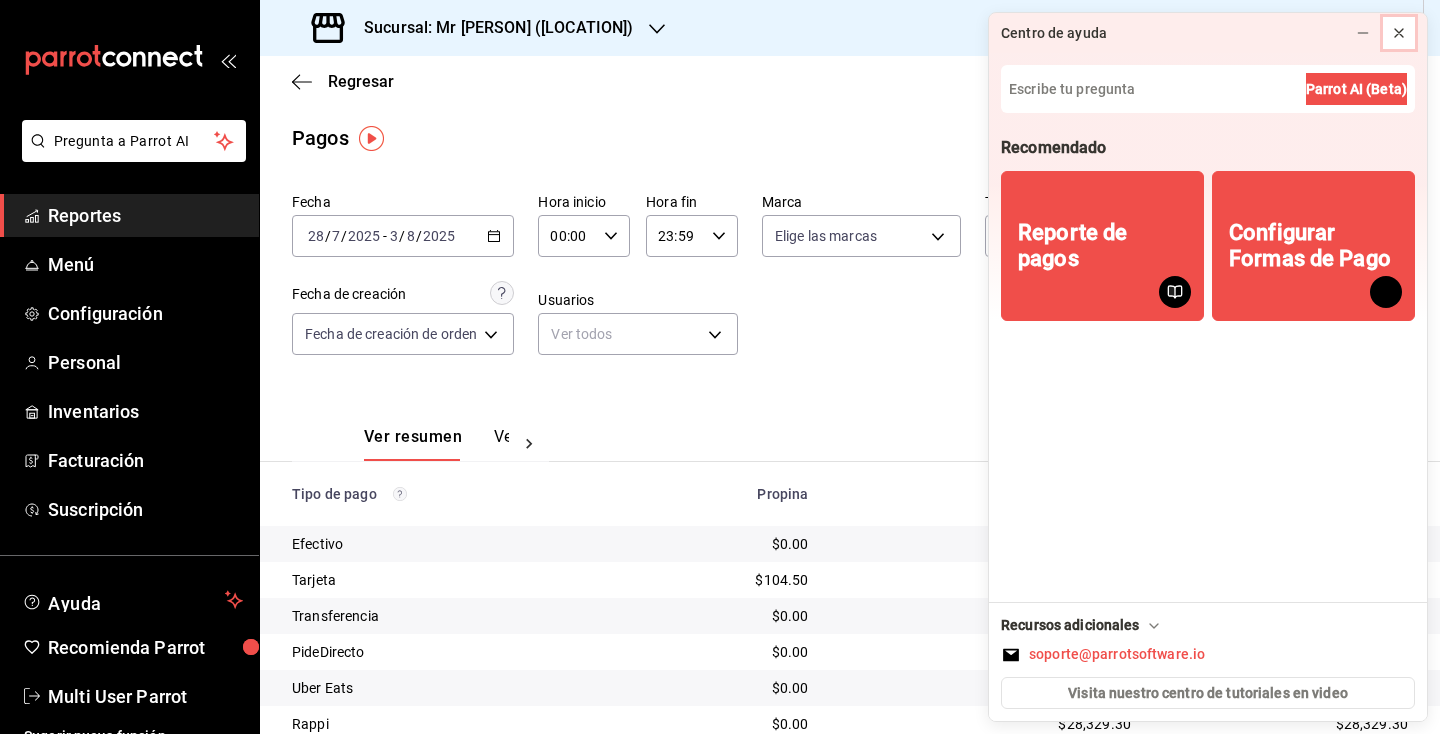 click 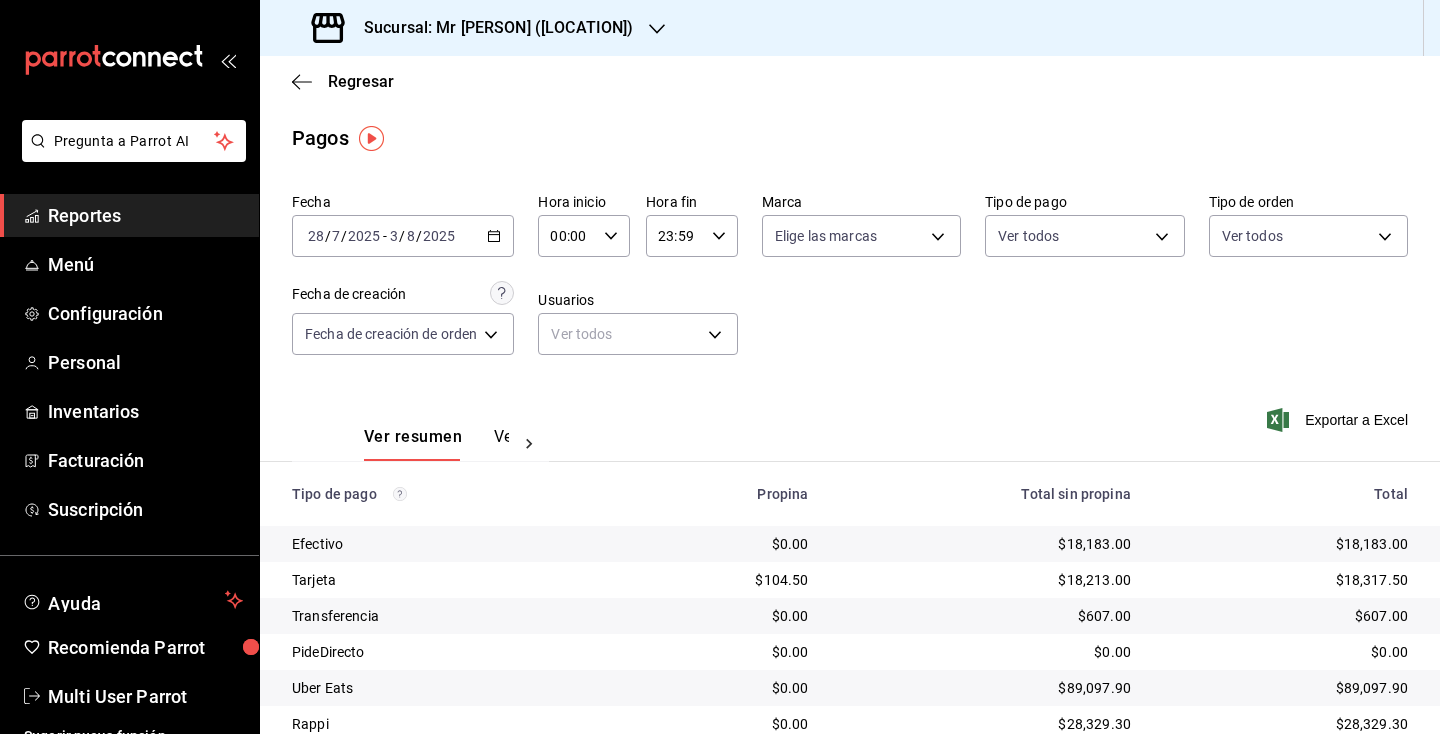 click on "$18,183.00" at bounding box center (1285, 544) 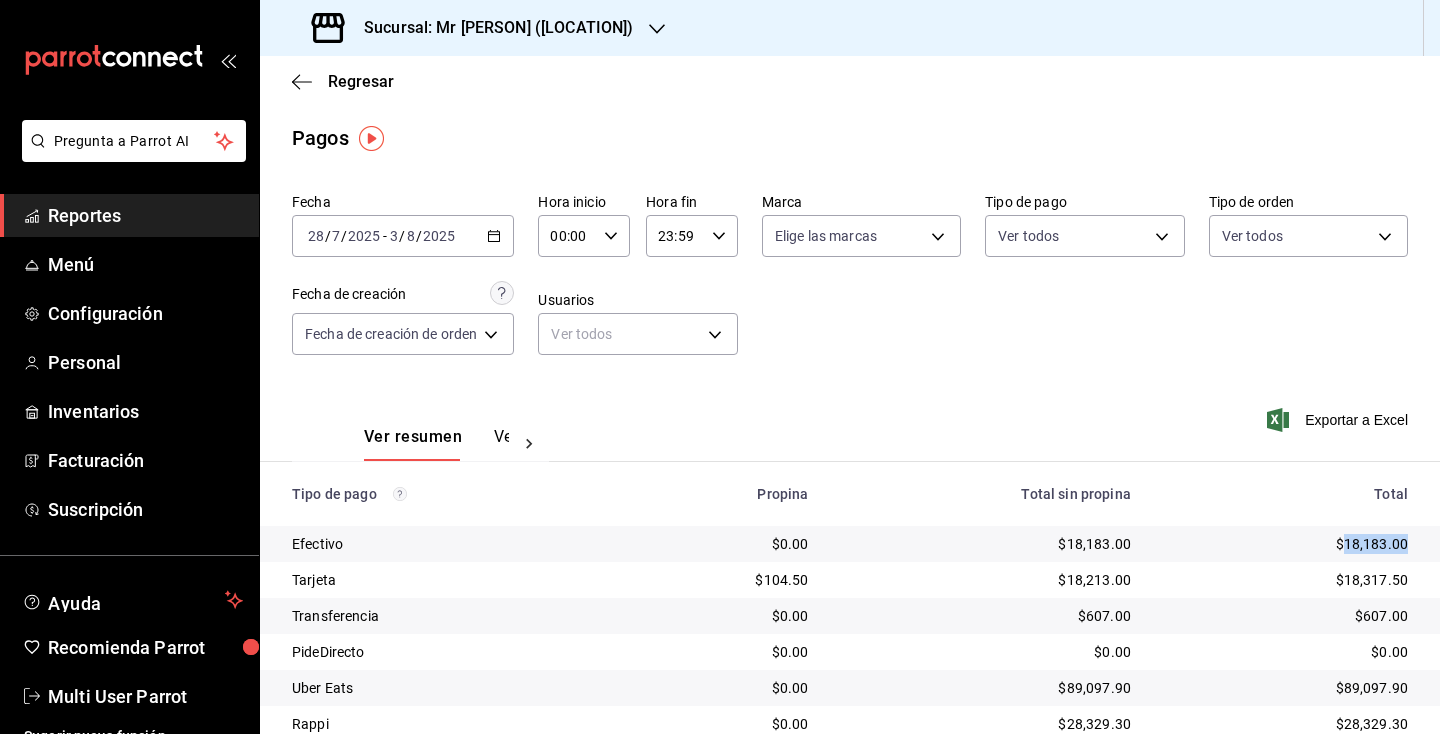 click on "$18,183.00" at bounding box center (1285, 544) 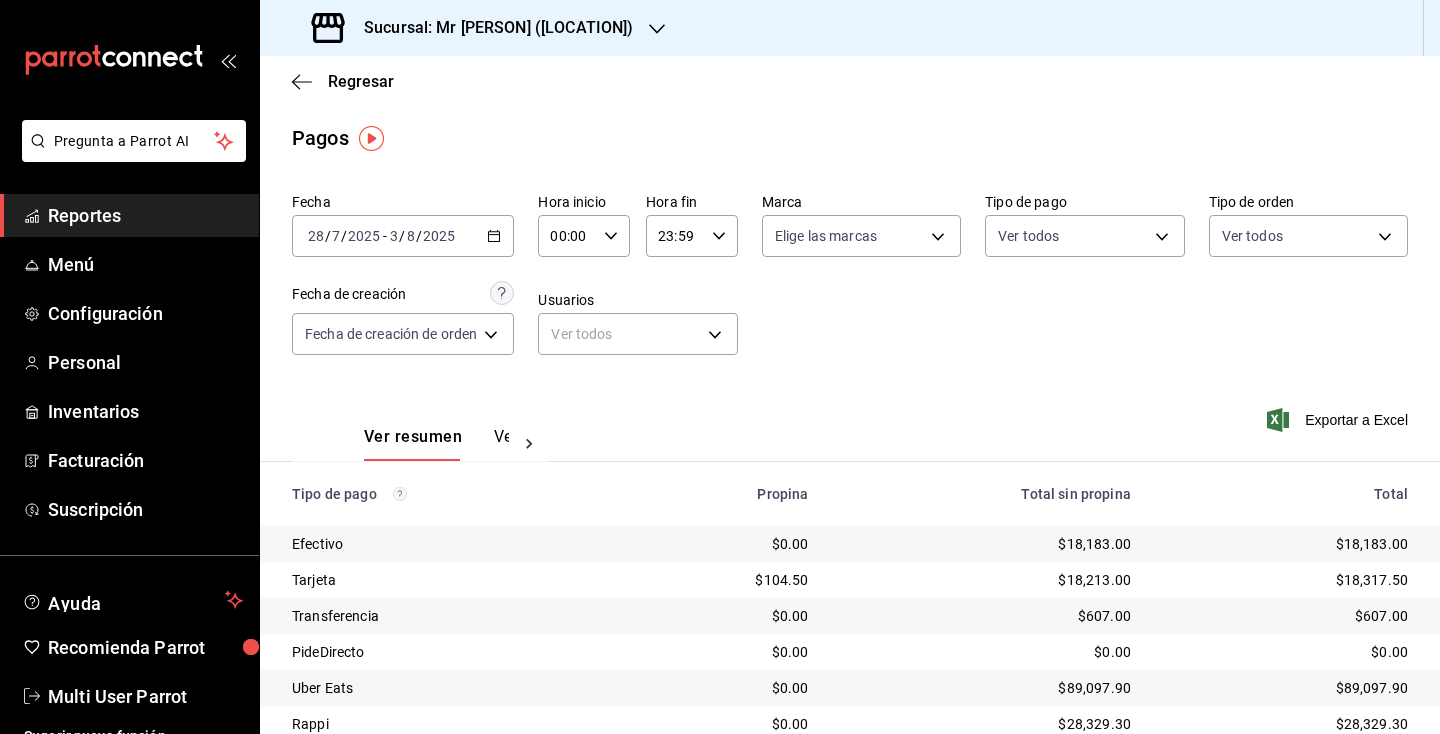 click on "$18,317.50" at bounding box center [1285, 580] 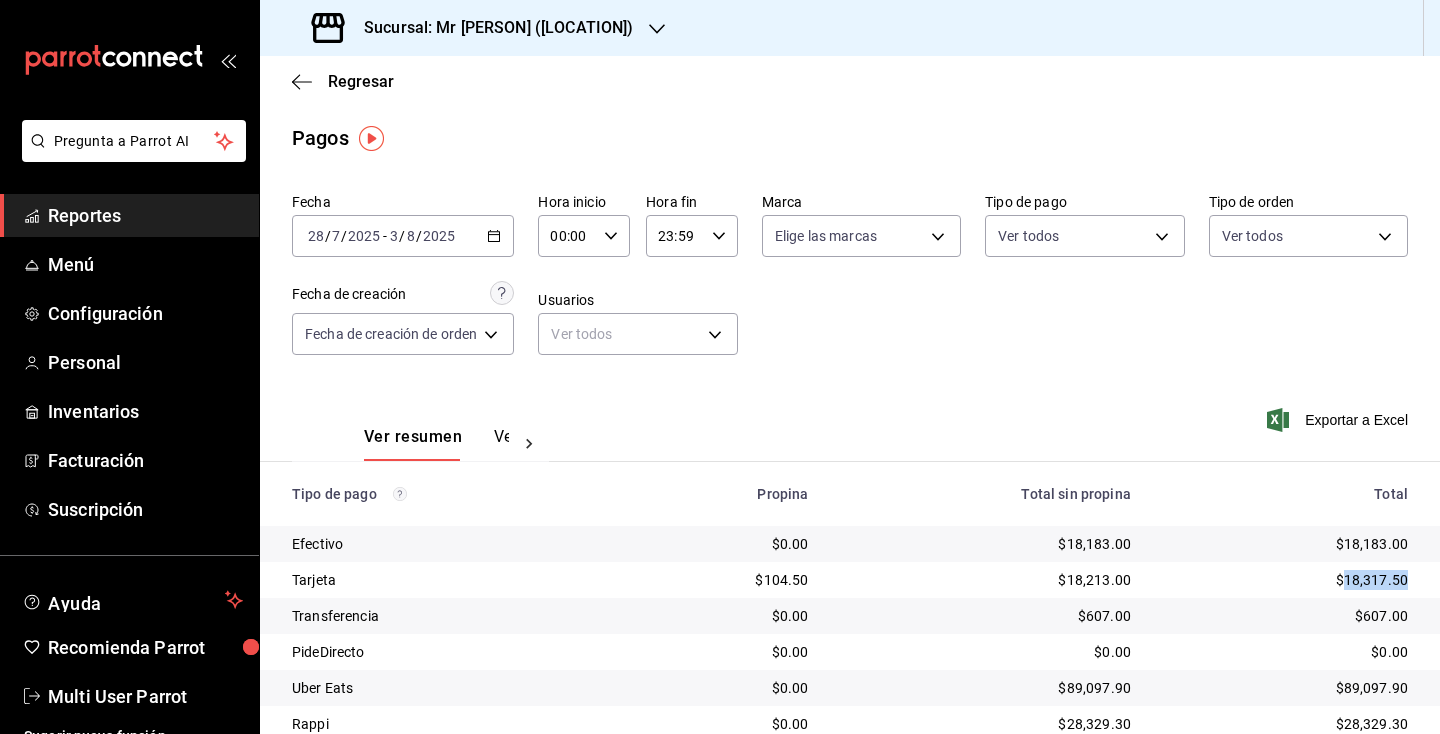 click on "$18,317.50" at bounding box center [1285, 580] 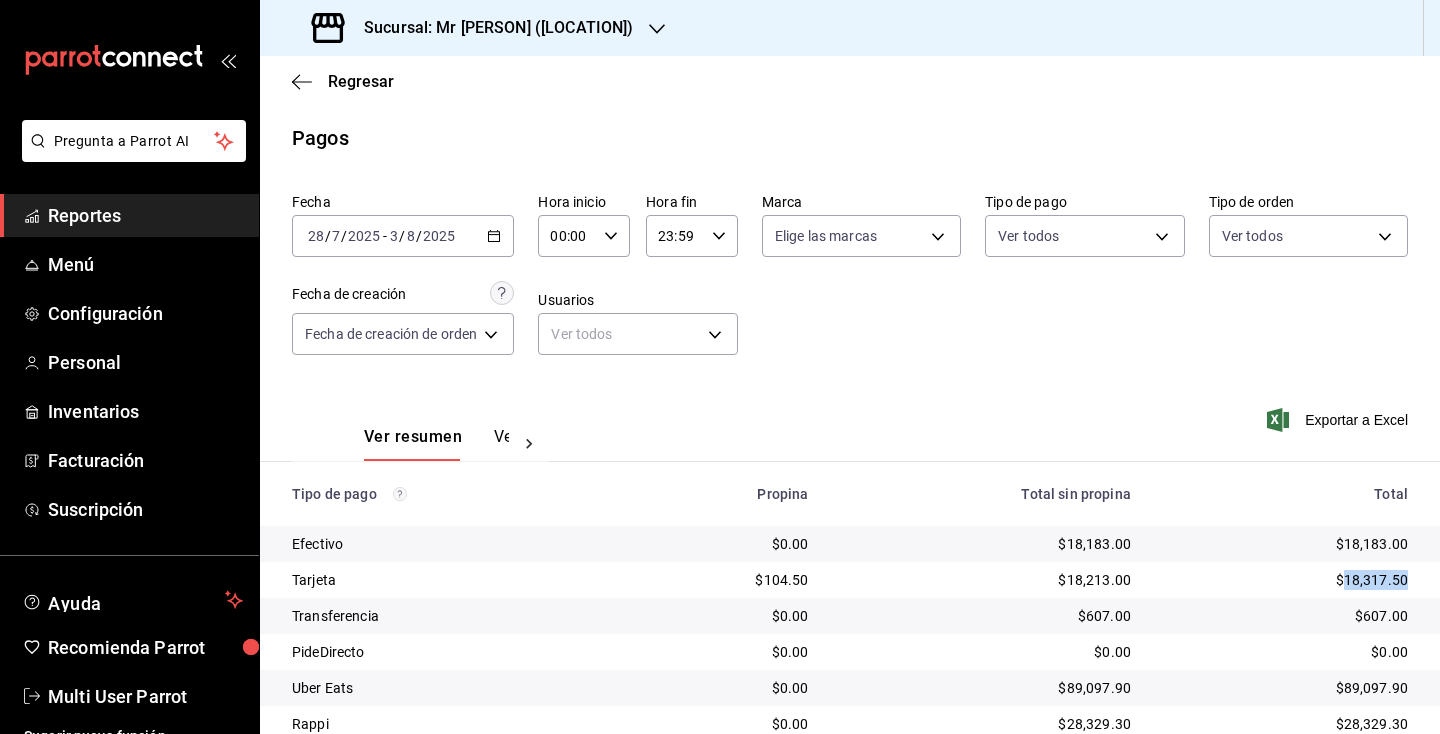 scroll, scrollTop: 148, scrollLeft: 0, axis: vertical 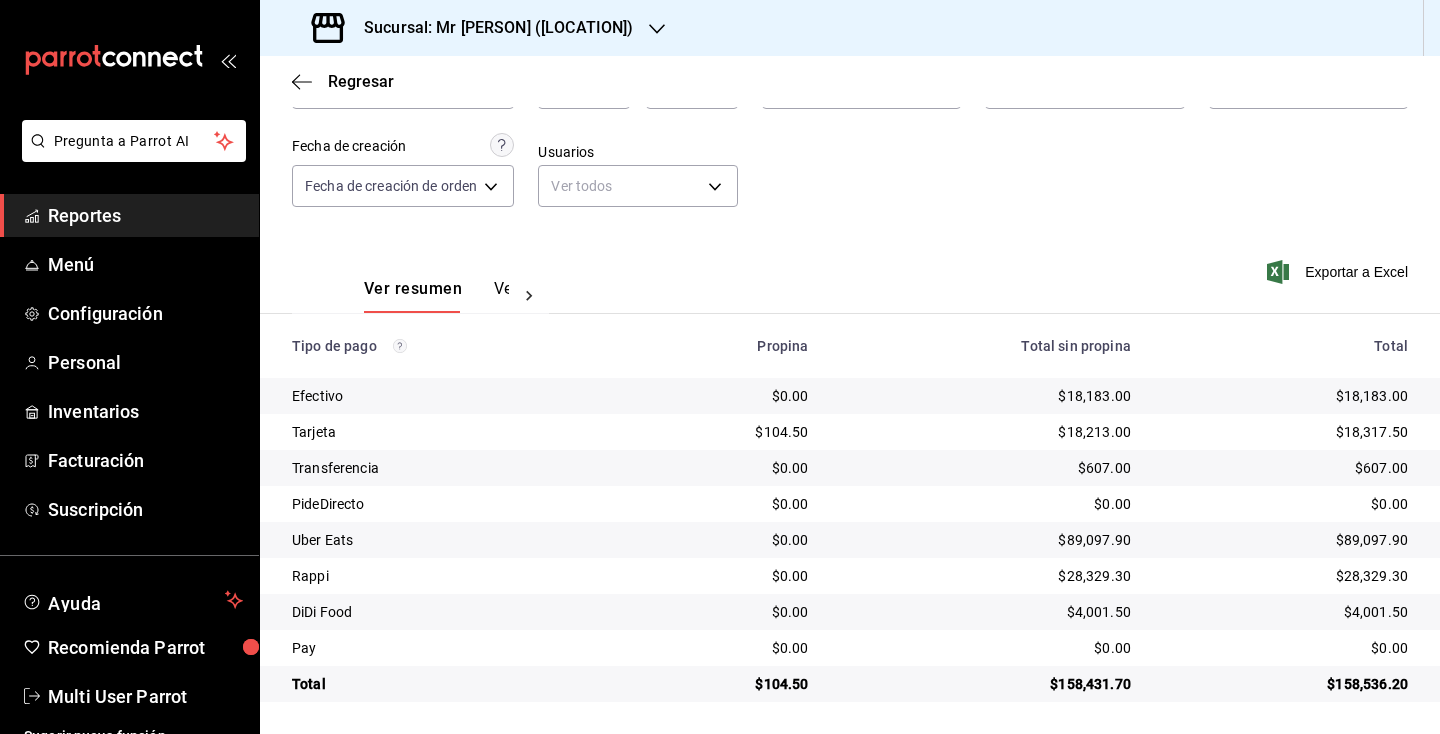 click on "$89,097.90" at bounding box center [1285, 540] 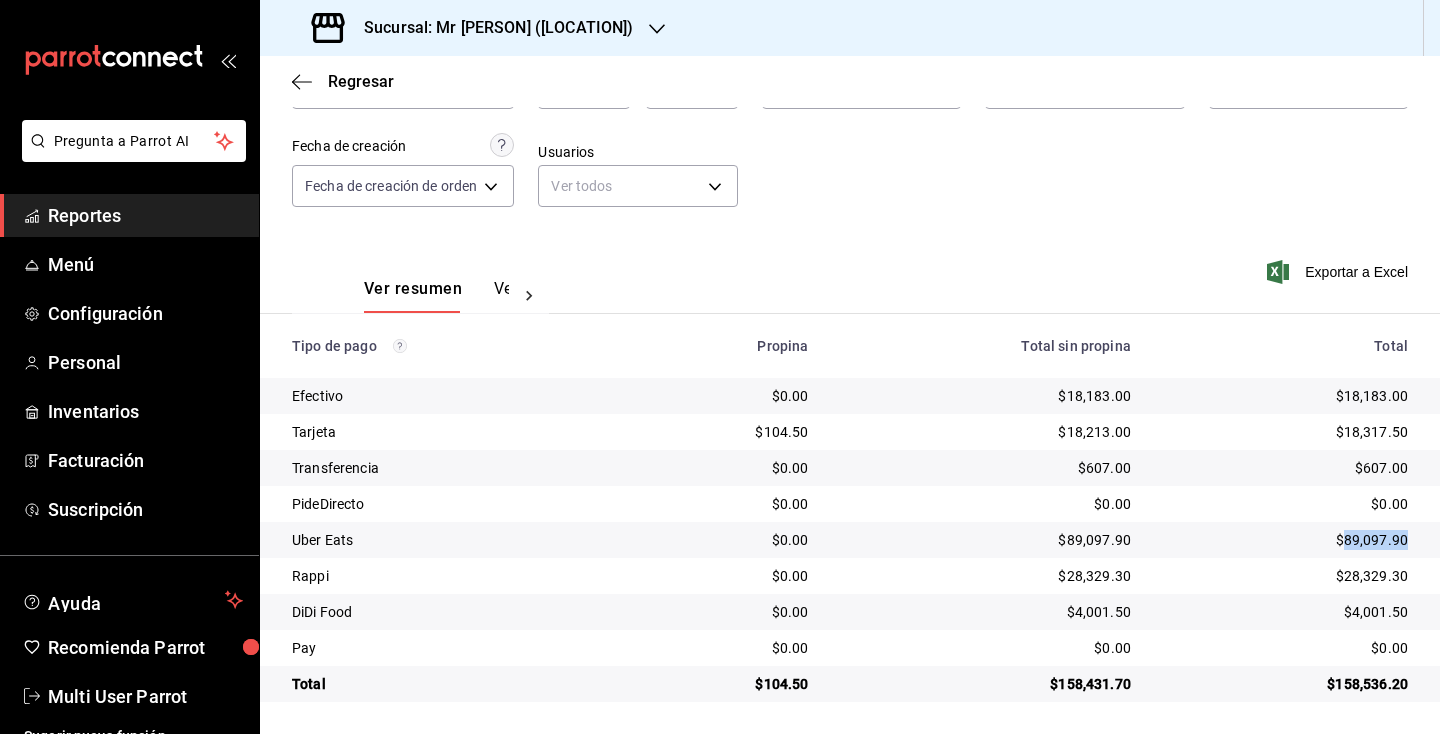 click on "$89,097.90" at bounding box center [1285, 540] 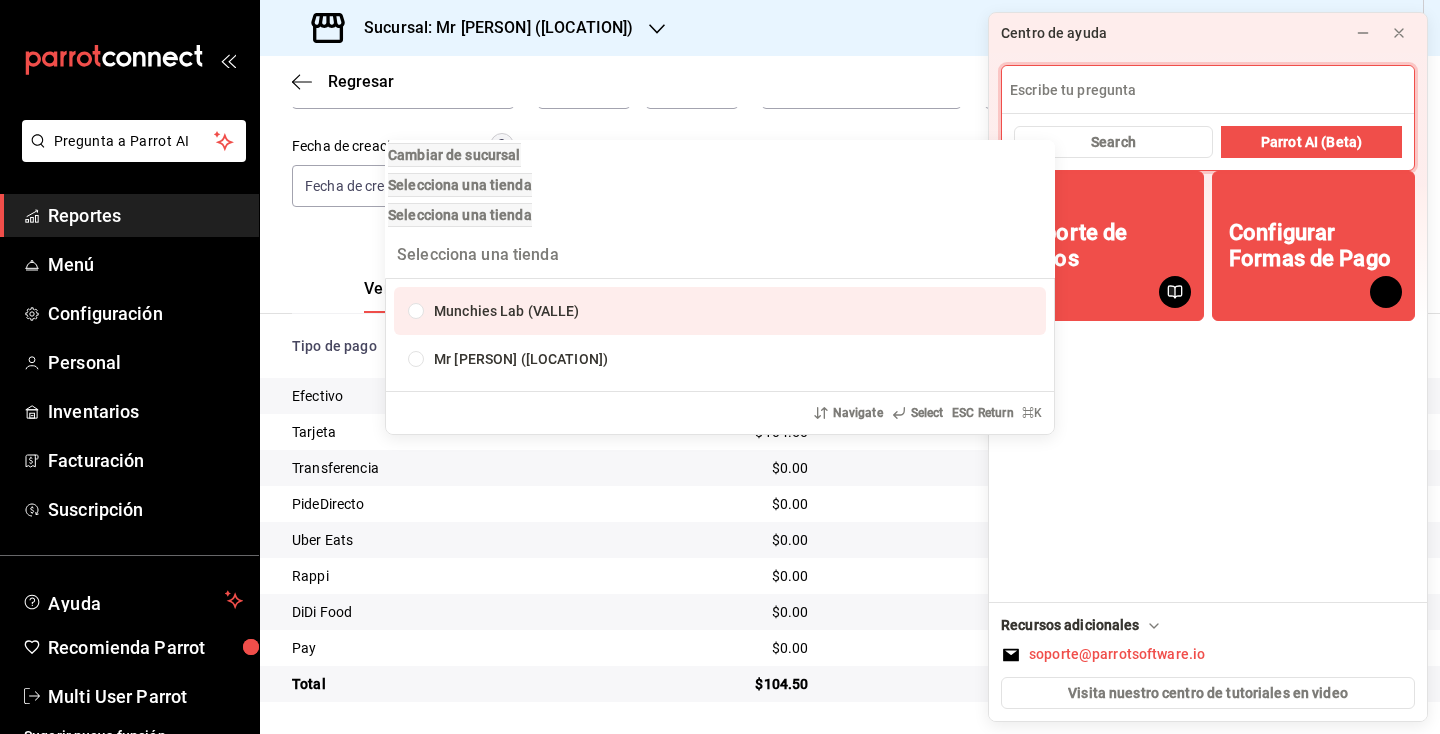 click on "Cambiar de sucursal Selecciona una tienda Selecciona una tienda Munchies Lab (VALLE) Mr [PERSON] ([LOCATION]) Navigate Select ESC Return ⌘ K" at bounding box center (720, 367) 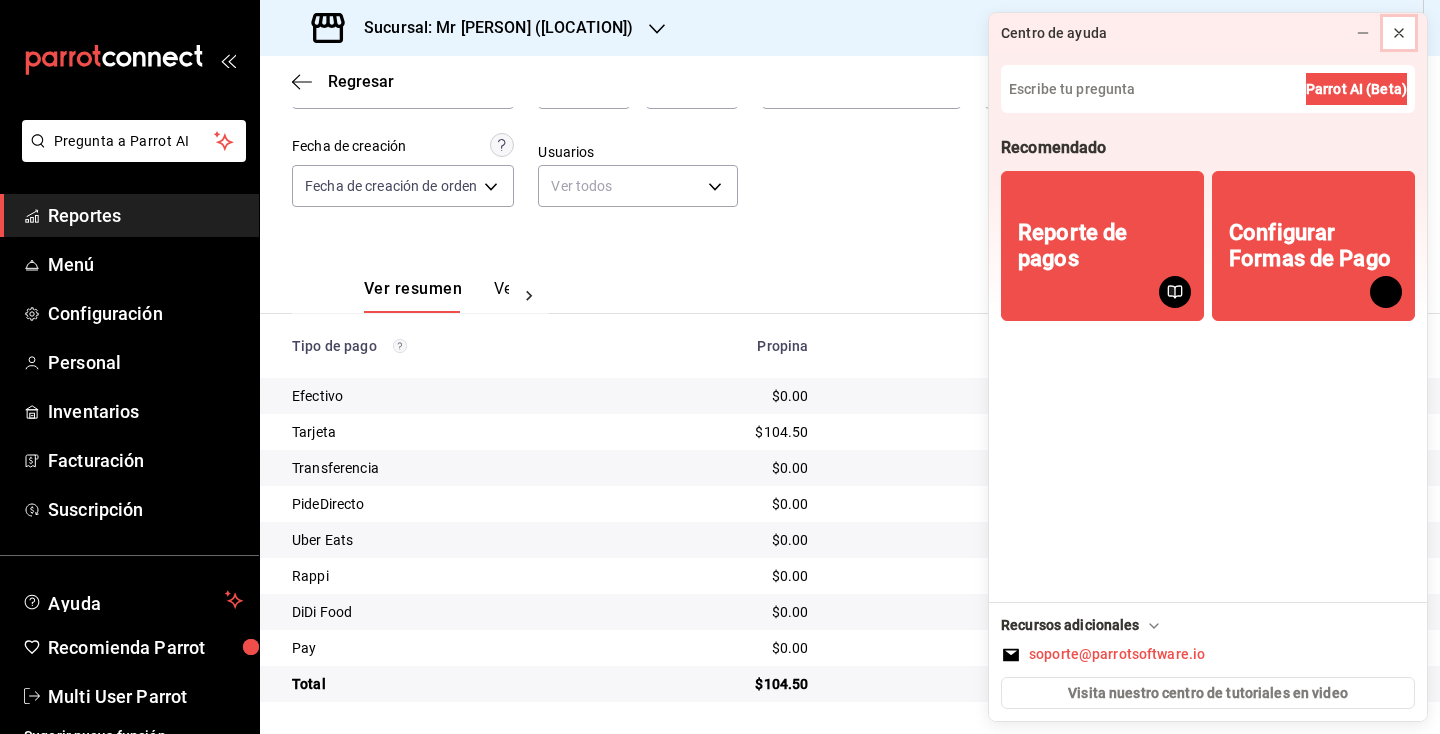 click 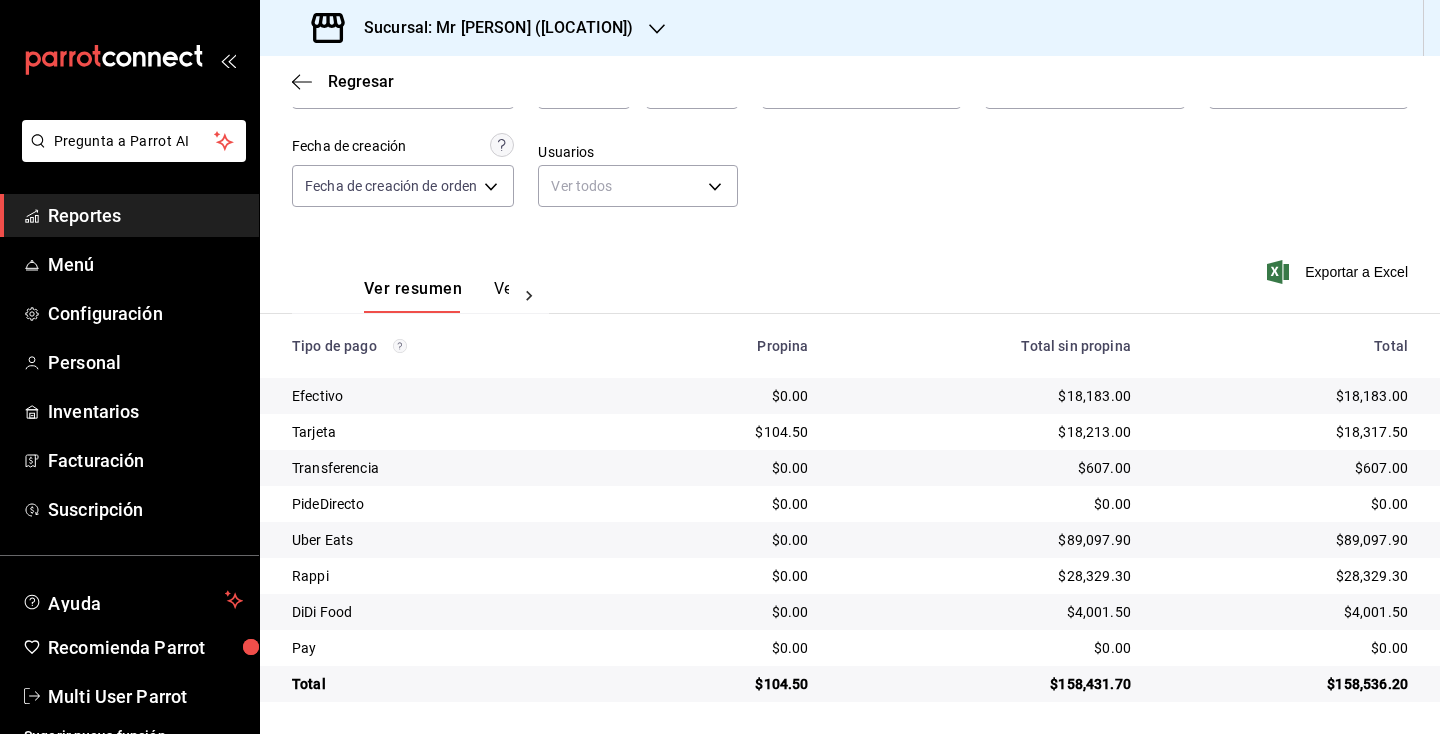 click on "$89,097.90" at bounding box center (1285, 540) 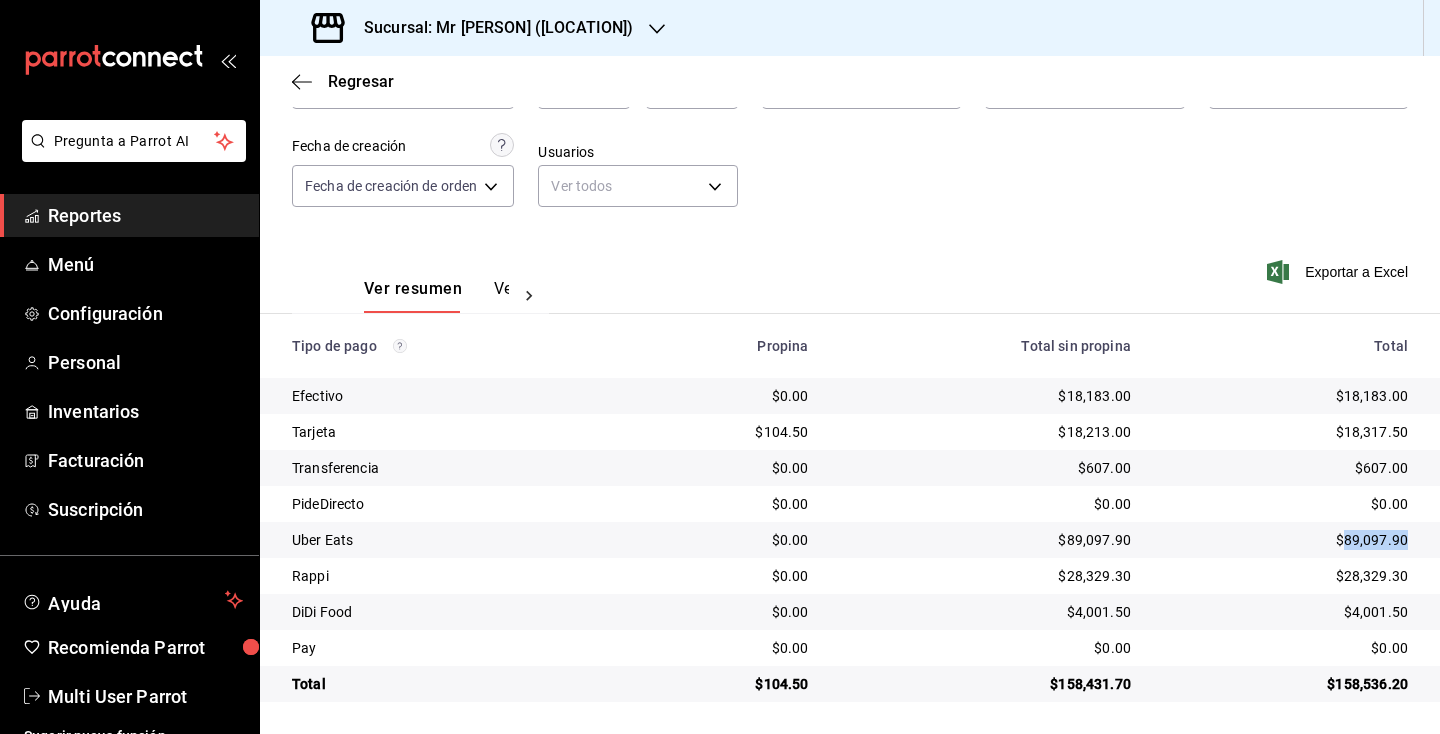 click on "$89,097.90" at bounding box center [1285, 540] 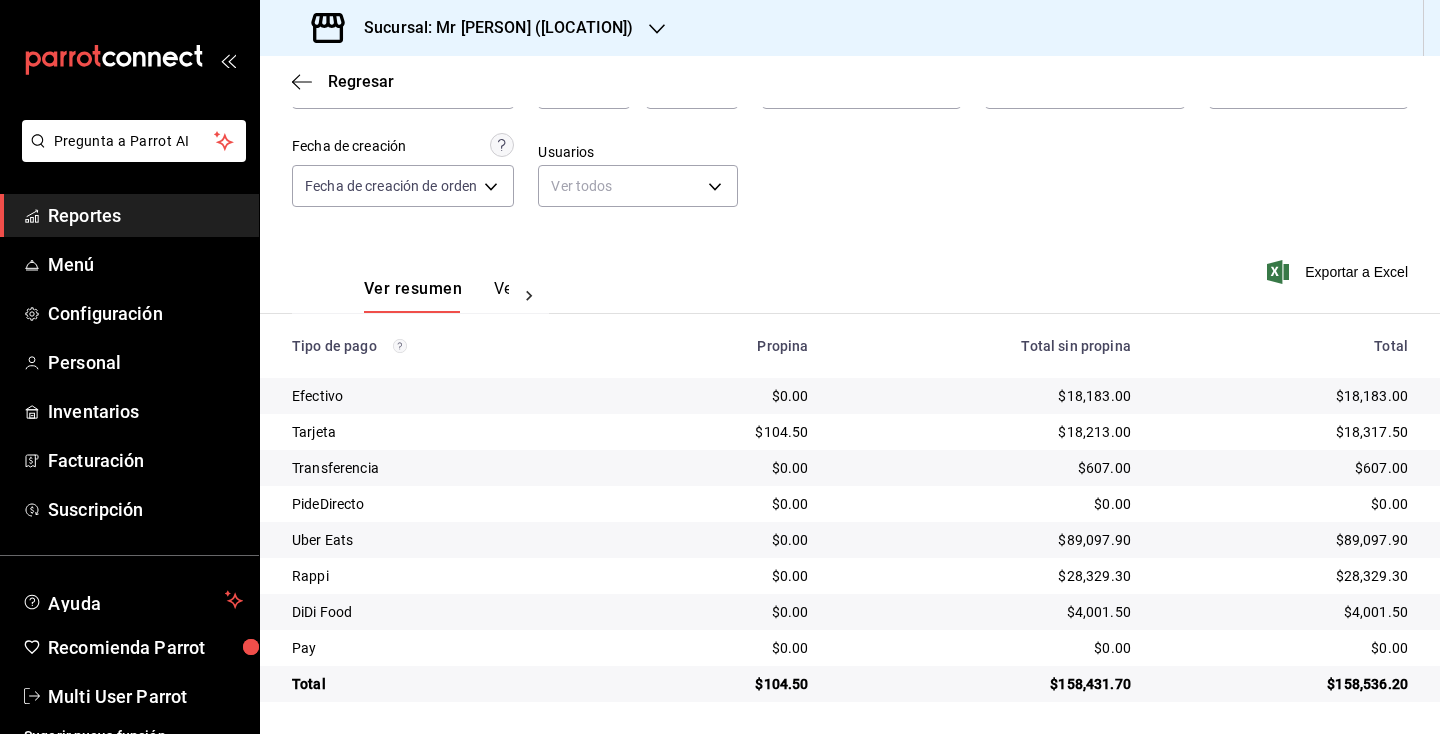 click on "$28,329.30" at bounding box center [1285, 576] 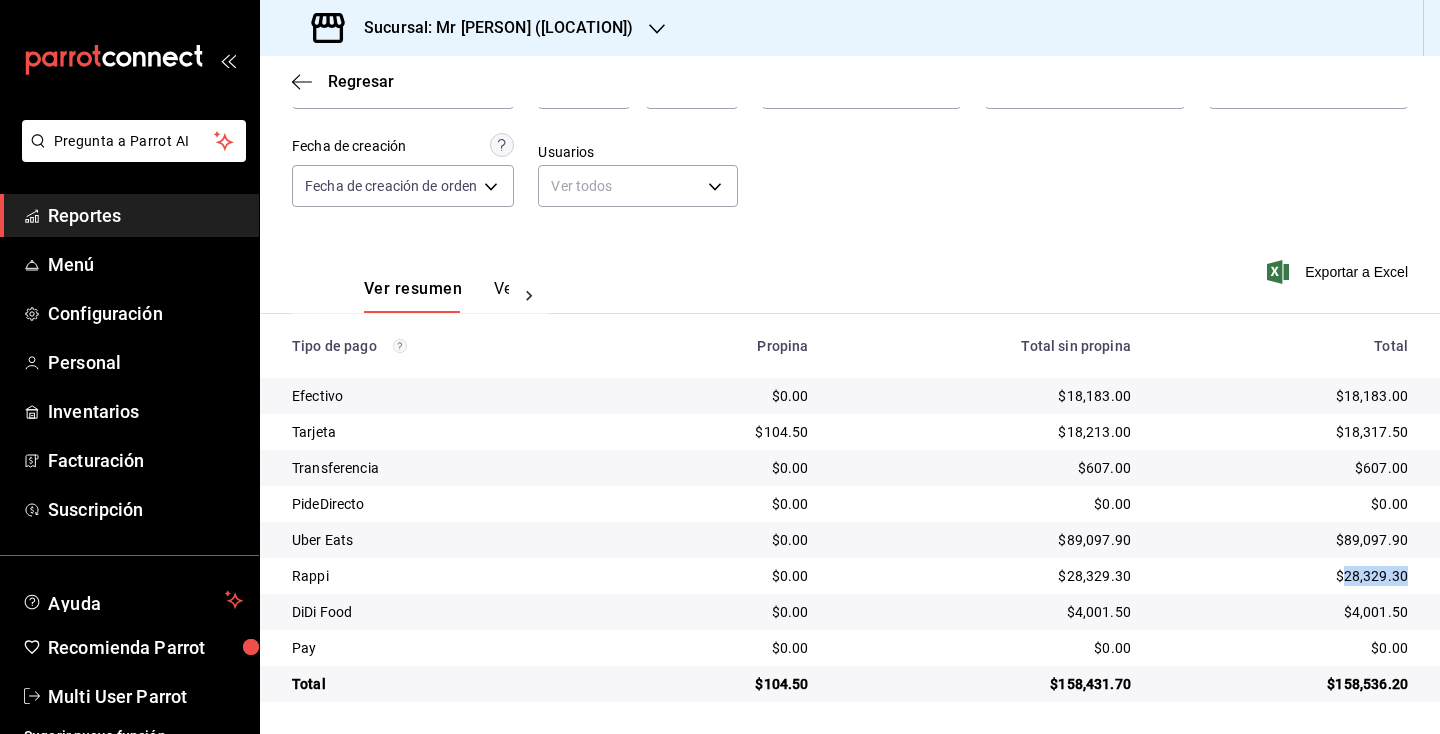 click on "$28,329.30" at bounding box center [1285, 576] 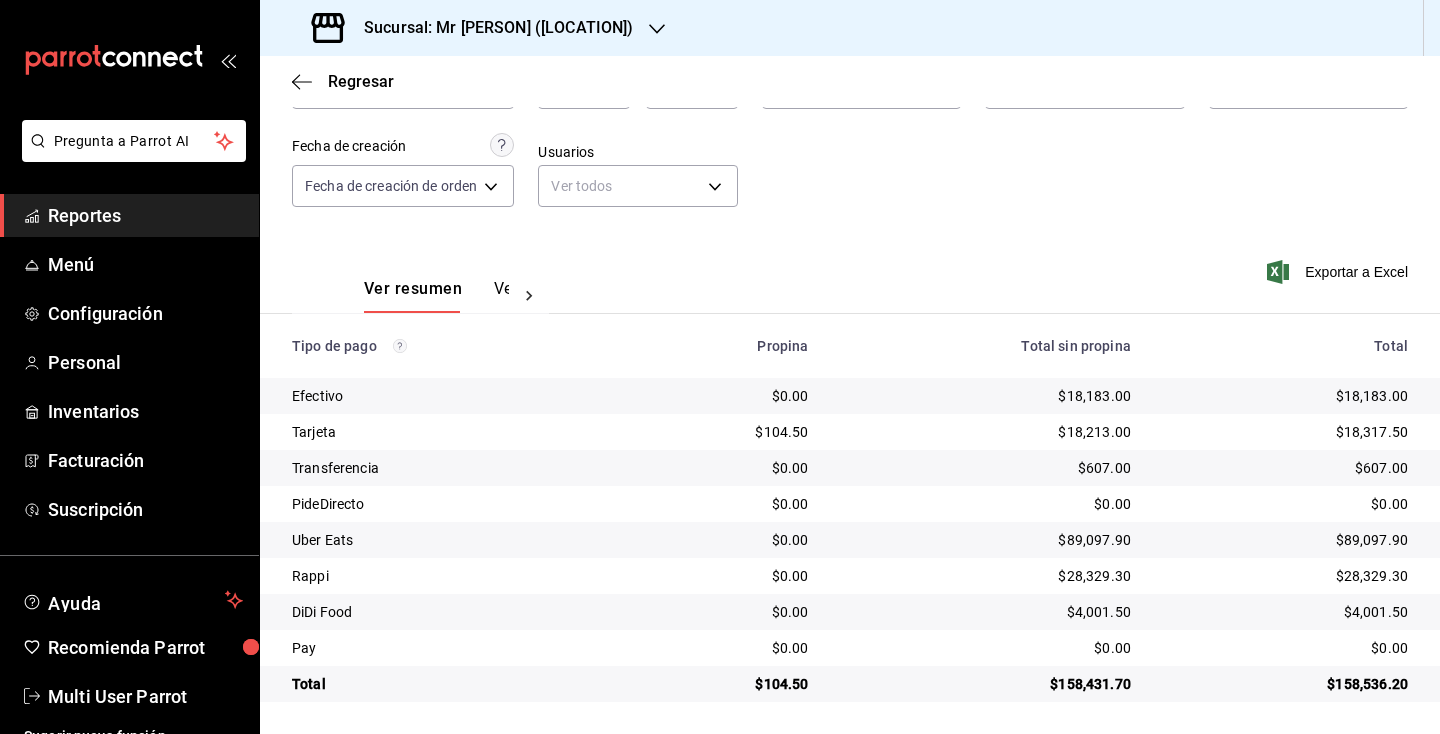 click on "$4,001.50" at bounding box center [1285, 612] 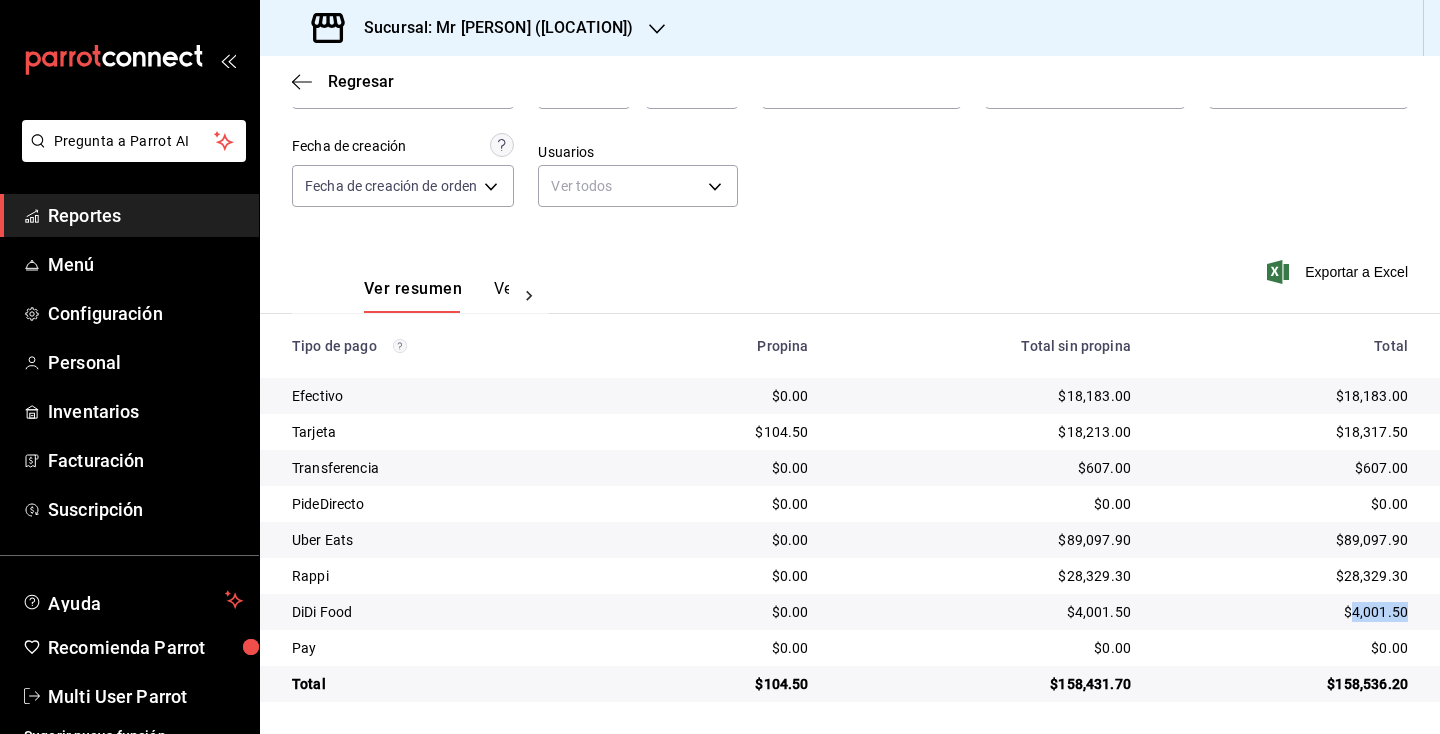 click on "$4,001.50" at bounding box center [1285, 612] 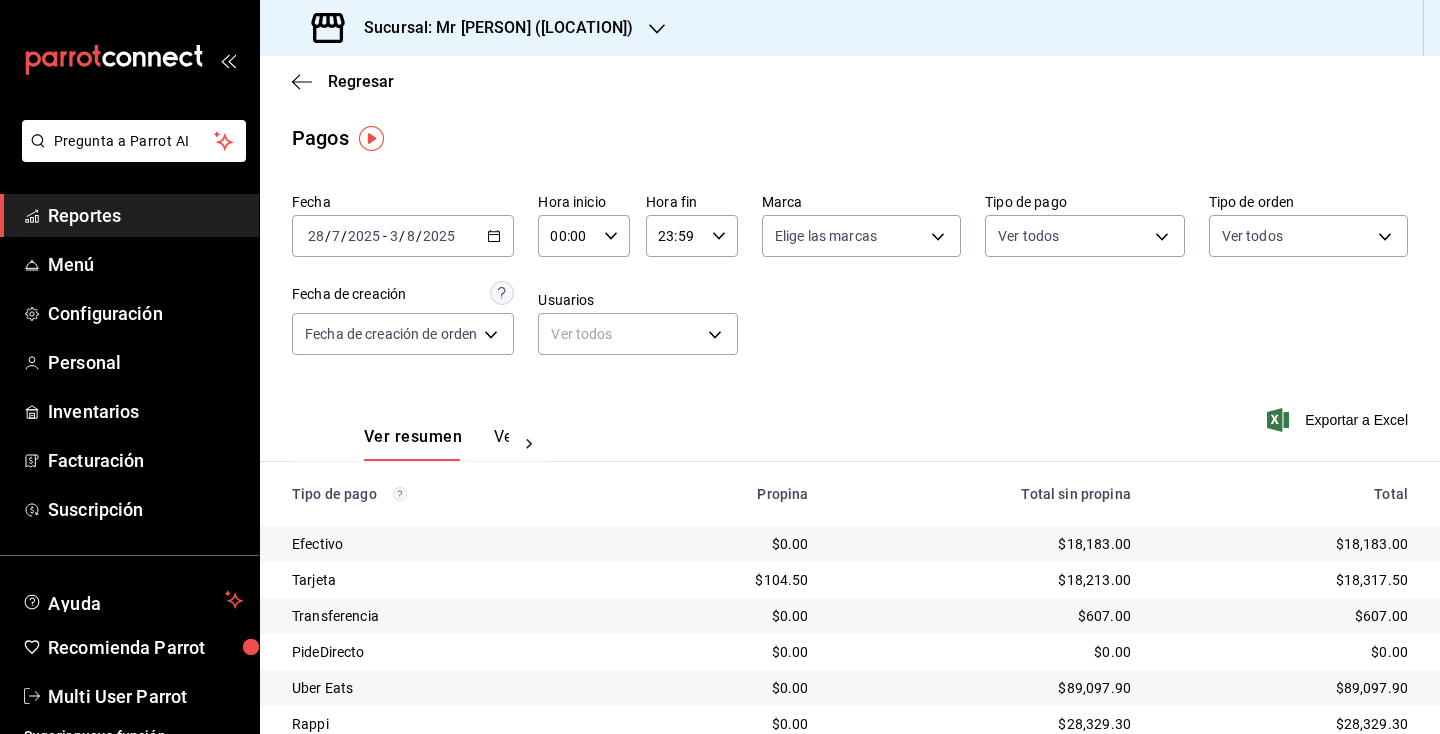 click on "2025-07-28 28 / 7 / 2025 - 2025-08-03 3 / 8 / 2025" at bounding box center [403, 236] 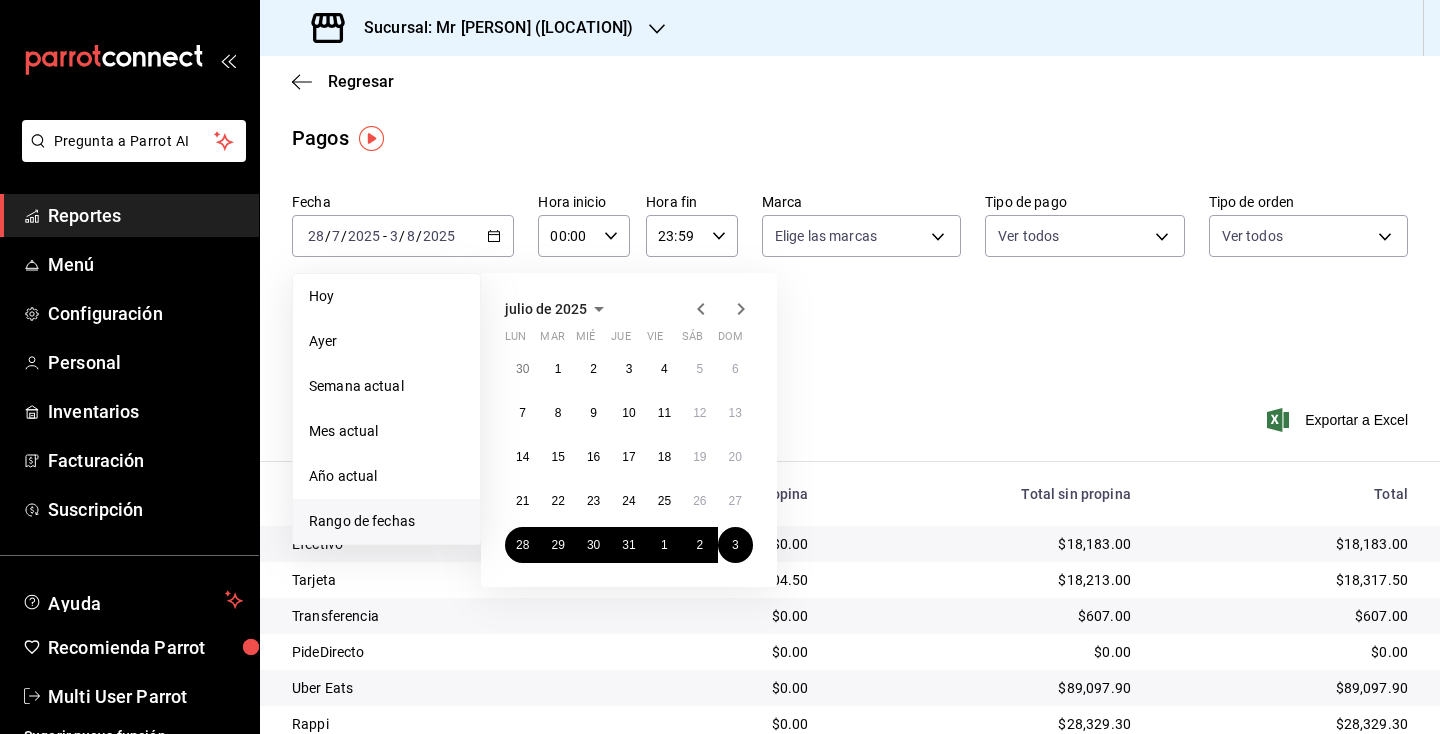 click on "Fecha [DATE] [DATE] - [DATE] [DATE] Hoy Ayer Semana actual Mes actual Año actual Rango de fechas [MONTH] [YEAR] lun mar mié jue vie sáb dom 30 1 2 3 4 5 6 7 8 9 10 11 12 13 14 15 16 17 18 19 20 21 22 23 24 25 26 27 28 29 30 31 1 2 3 Hora inicio 00:00 Hora inicio Hora fin 23:59 Hora fin Marca Elige las marcas Tipo de pago Ver todos Tipo de orden Ver todos Fecha de creación   Fecha de creación de orden ORDER Usuarios Ver todos null" at bounding box center [850, 282] 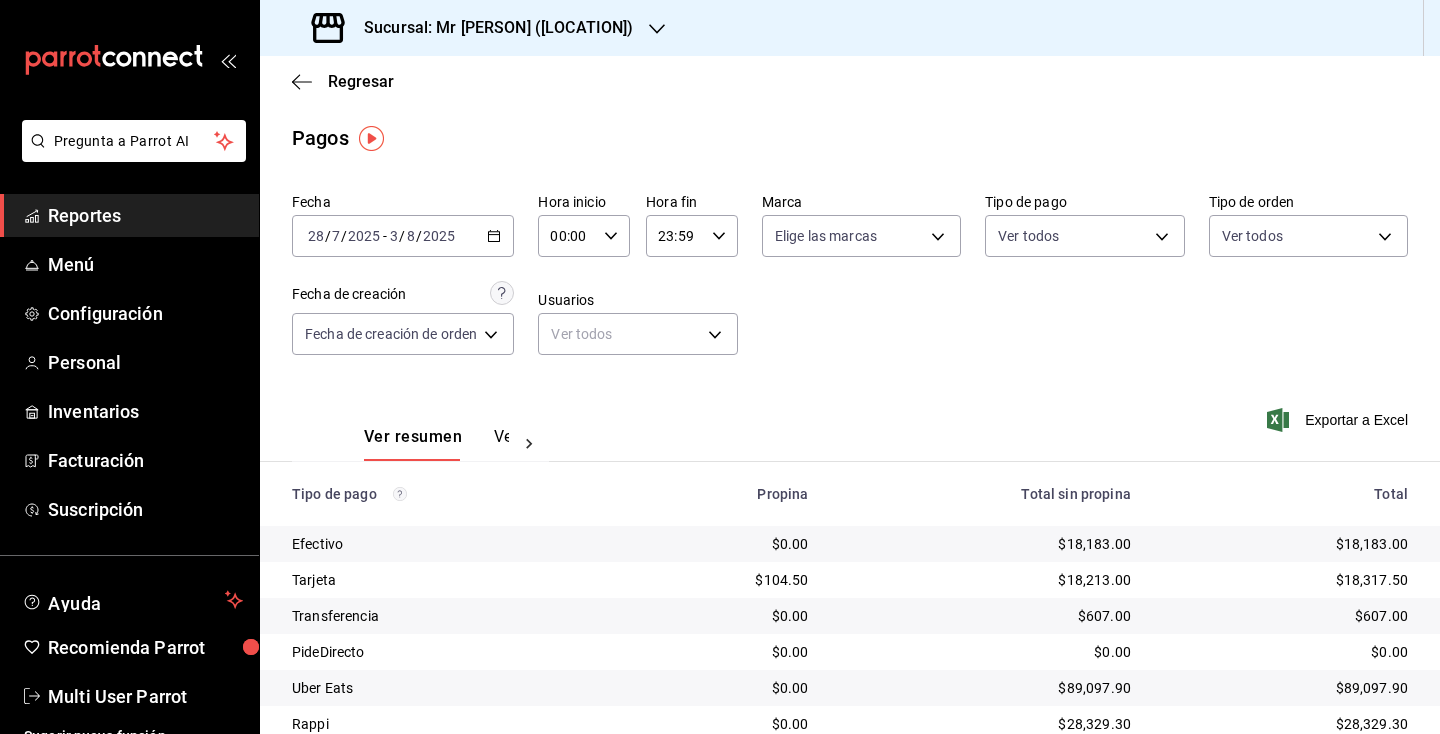 click on "Sucursal: Mr [PERSON] ([LOCATION])" at bounding box center [490, 28] 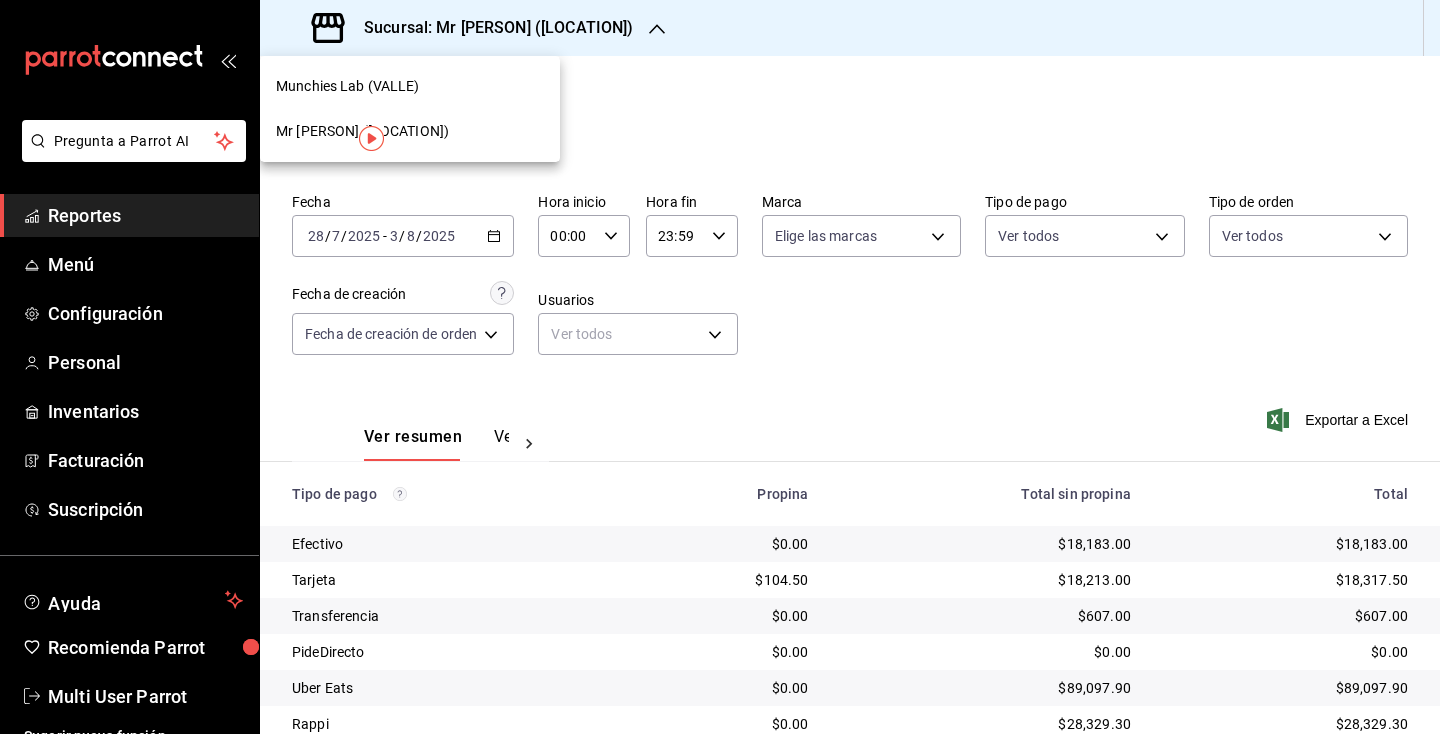 click on "Munchies Lab (VALLE)" at bounding box center [348, 86] 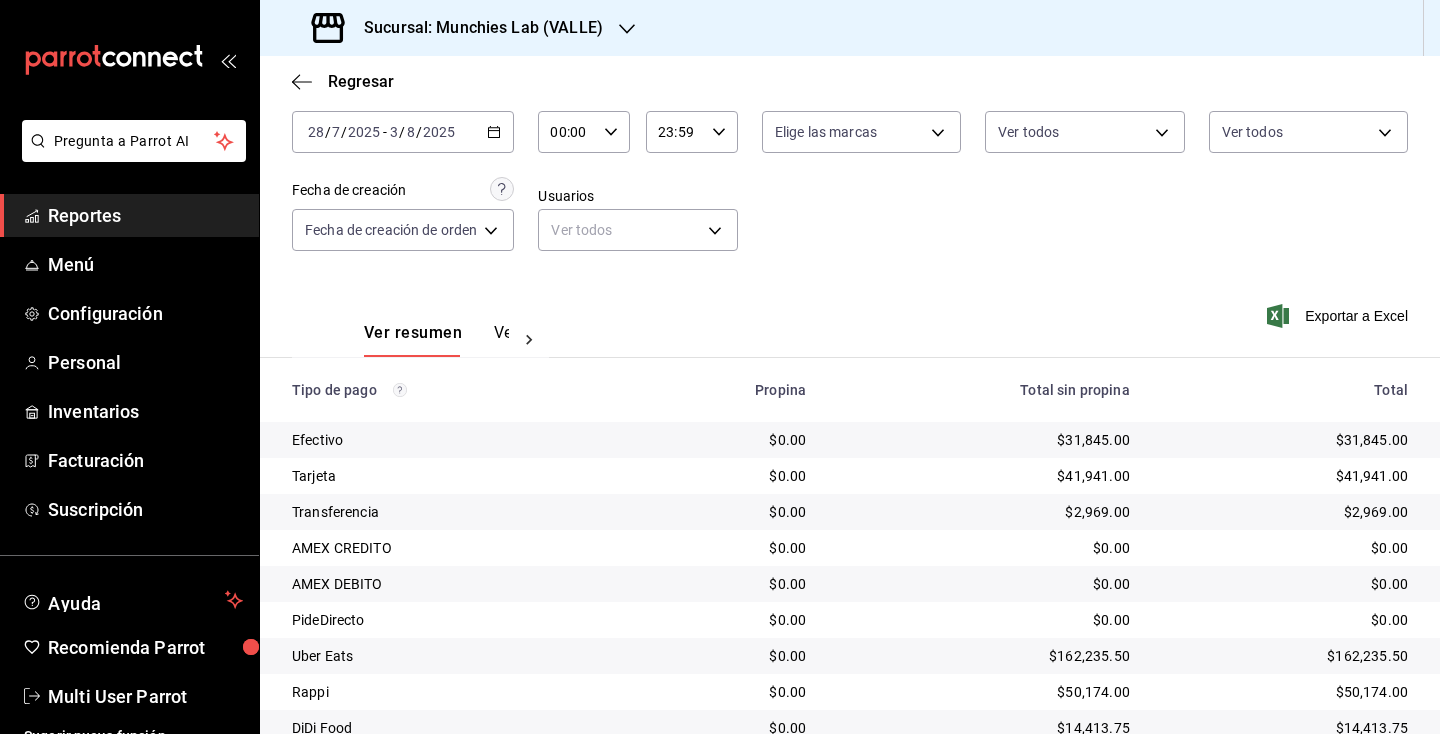 scroll, scrollTop: 184, scrollLeft: 0, axis: vertical 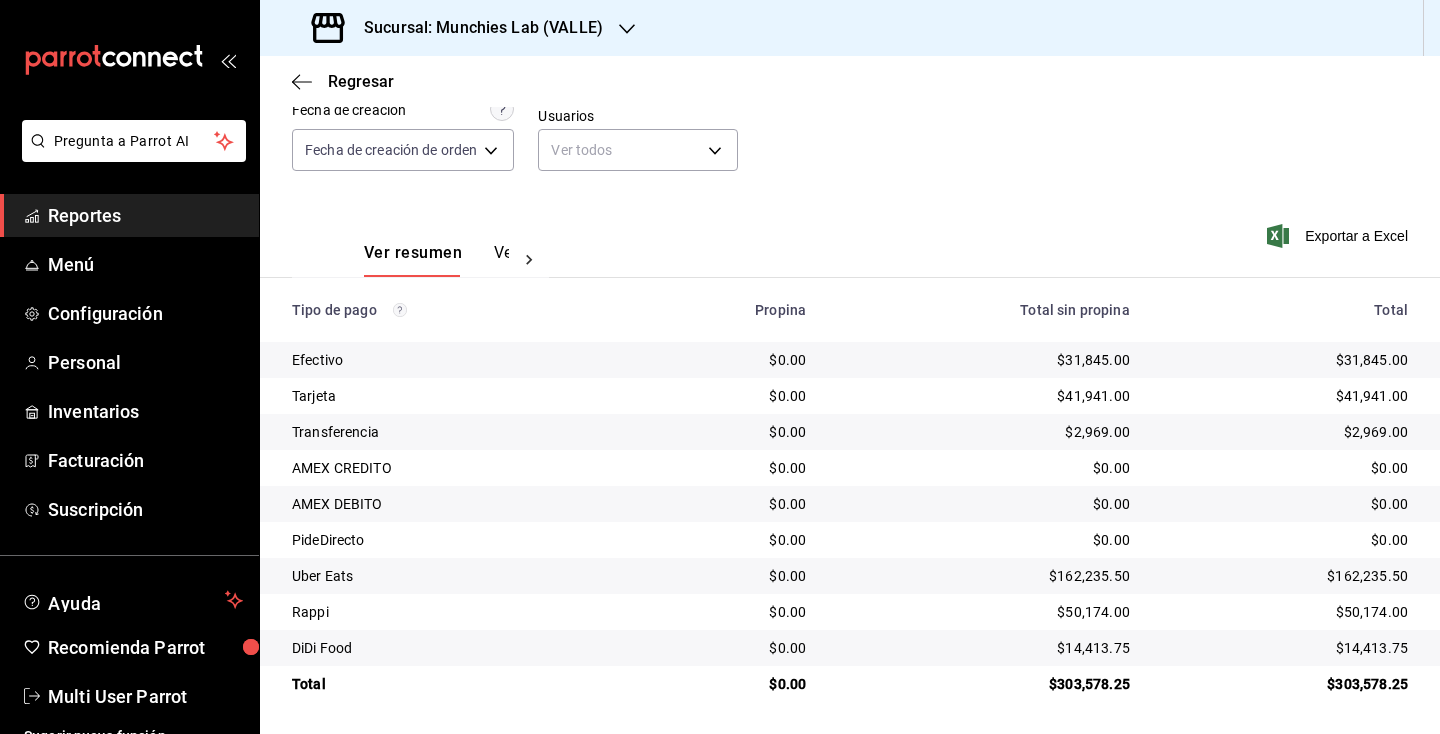 click on "$31,845.00" at bounding box center [1285, 360] 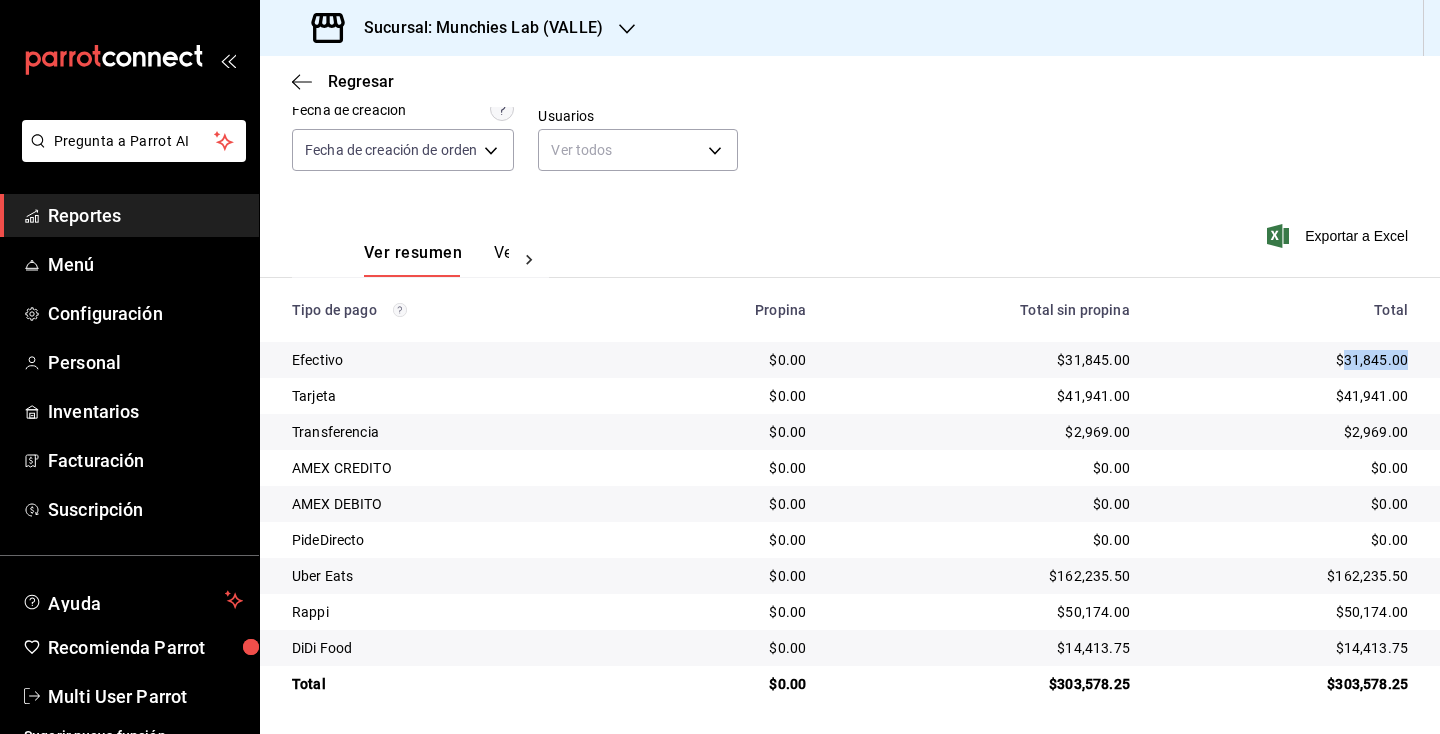 copy on "31,845.00" 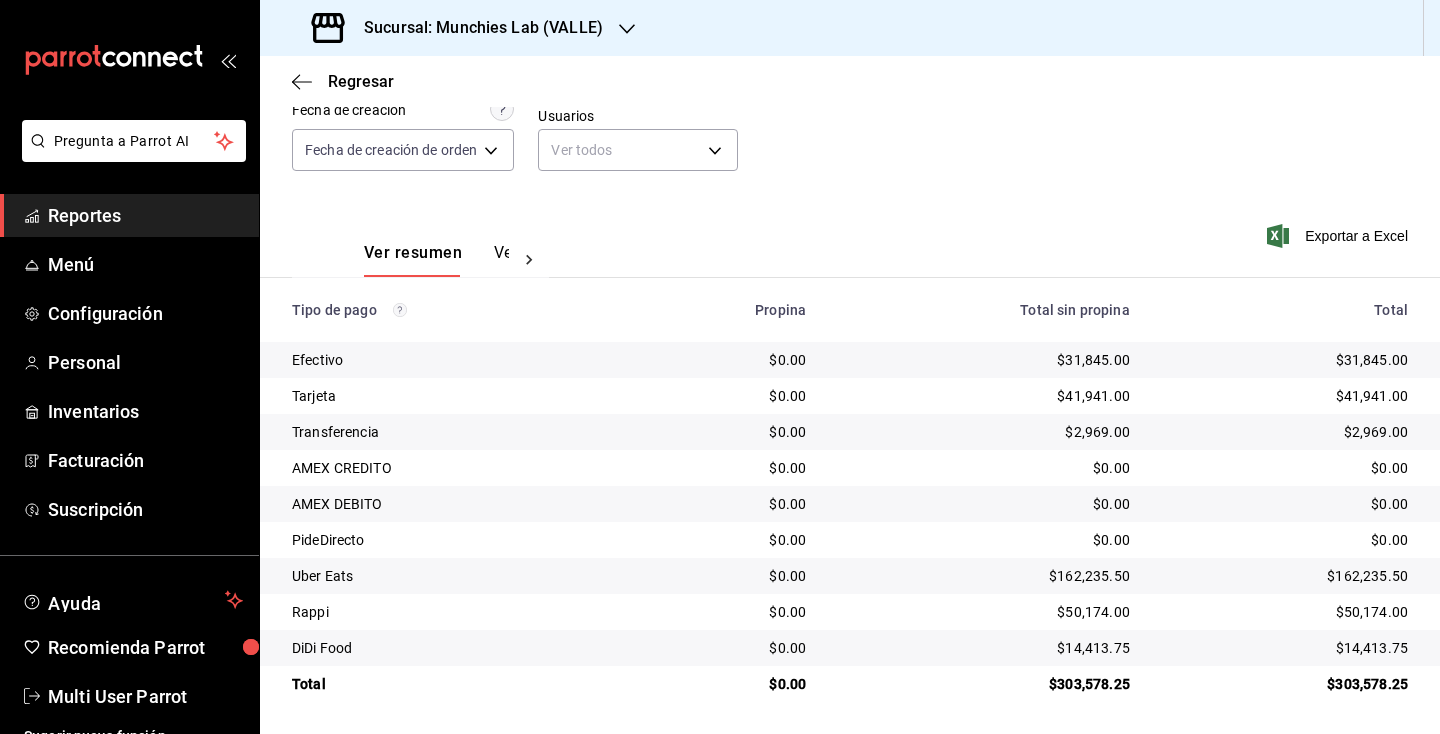 click on "$41,941.00" at bounding box center (1285, 396) 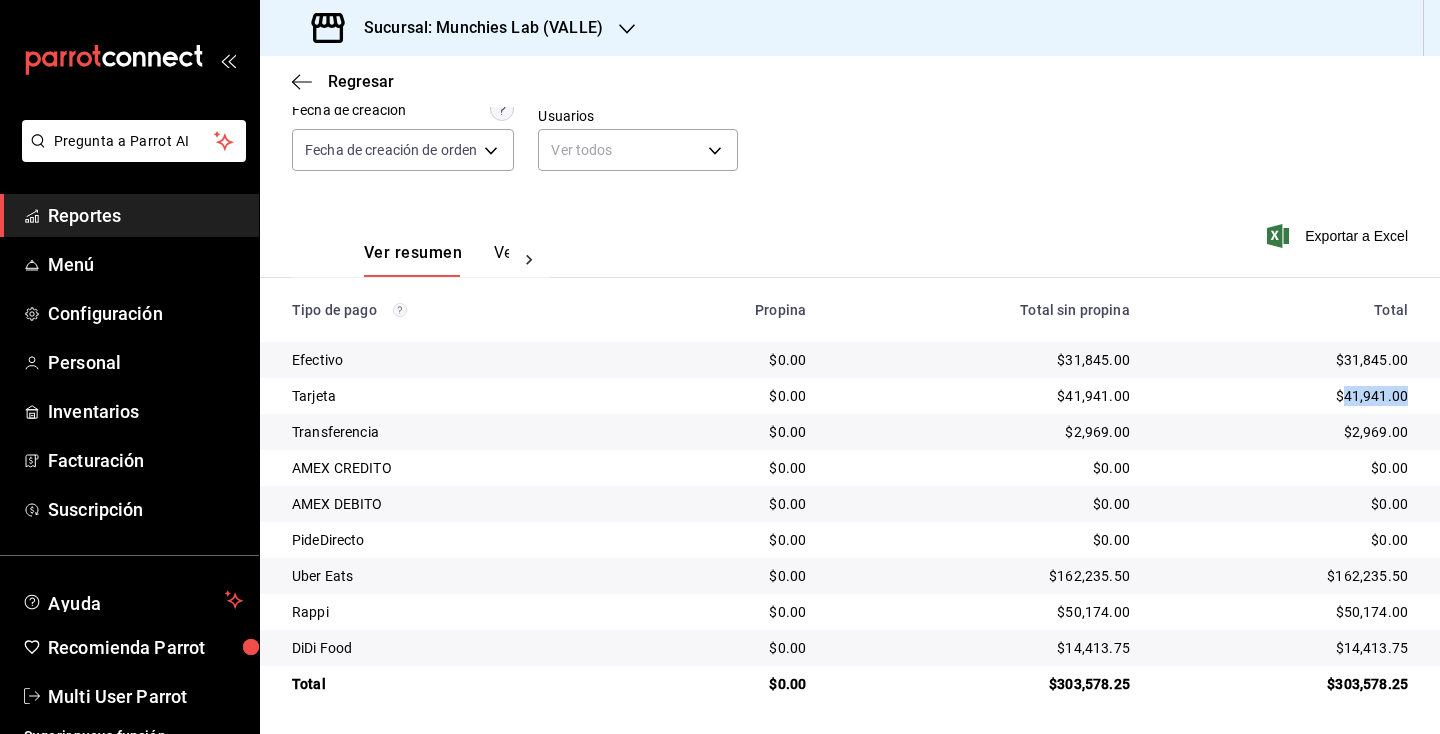 click on "$41,941.00" at bounding box center (1285, 396) 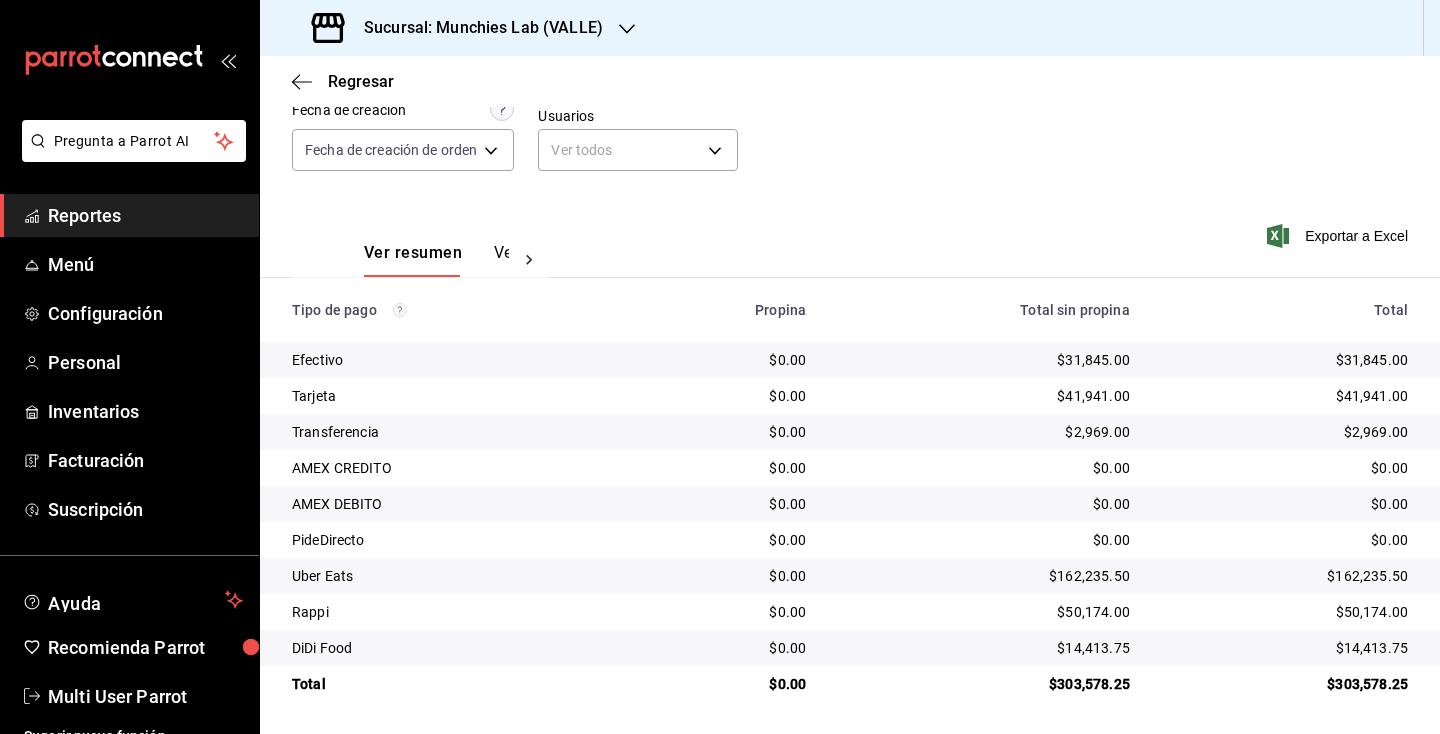click on "$162,235.50" at bounding box center (1285, 576) 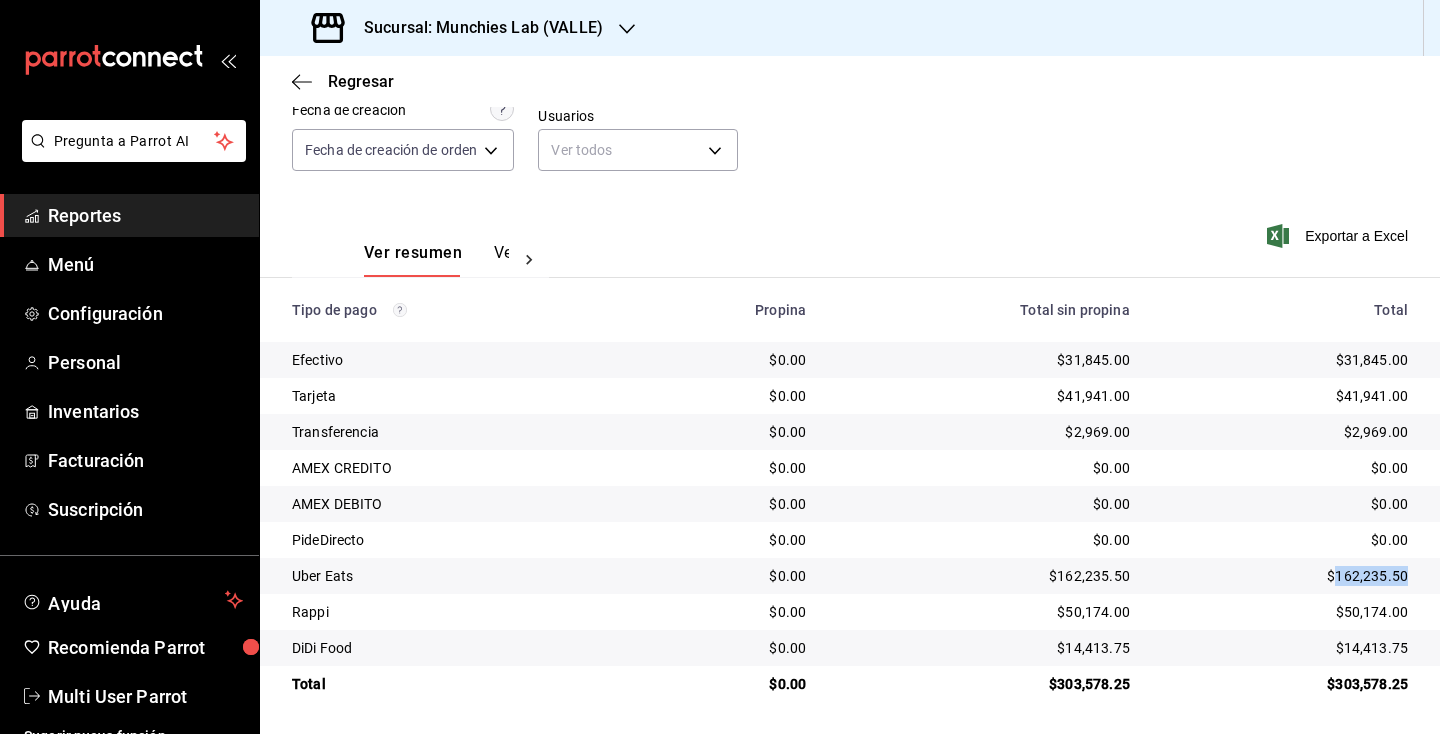 click on "$162,235.50" at bounding box center (1285, 576) 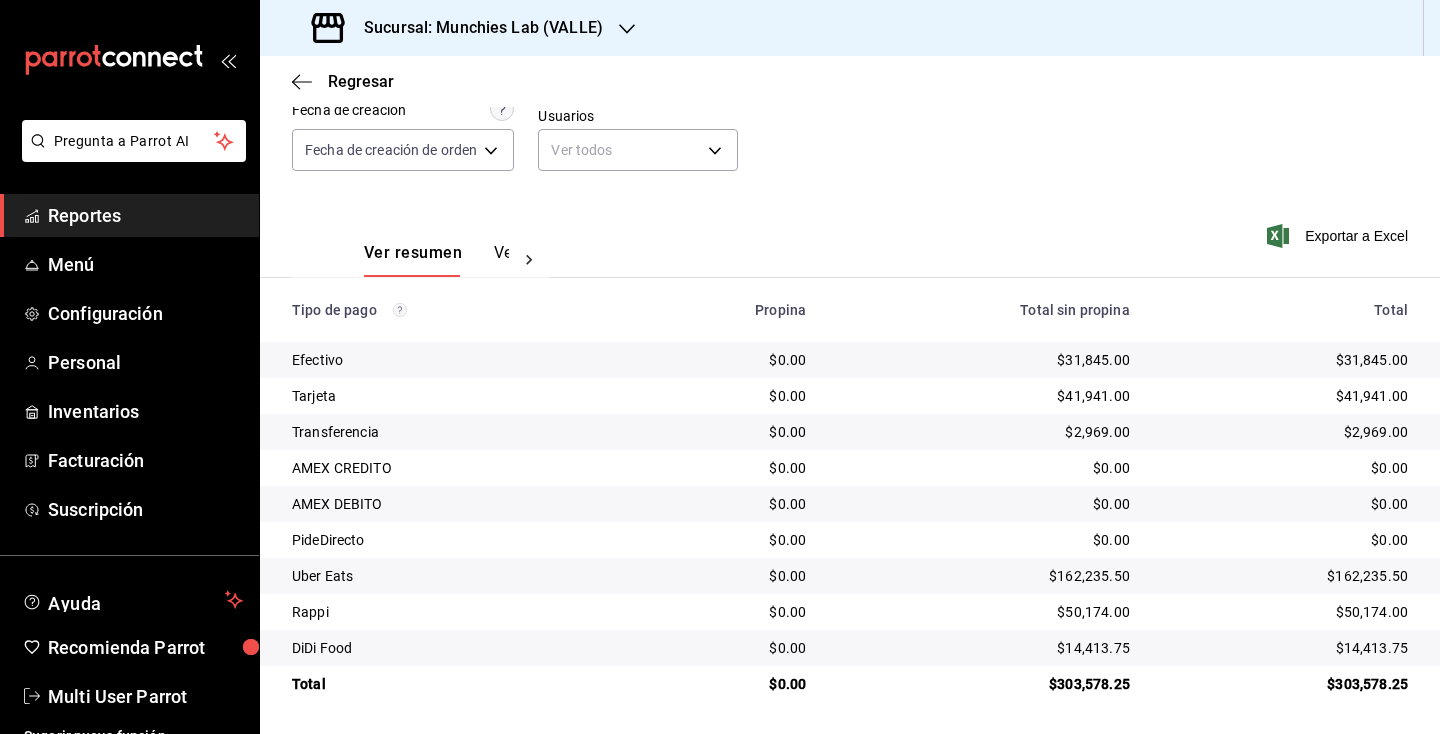 click on "$50,174.00" at bounding box center (1285, 612) 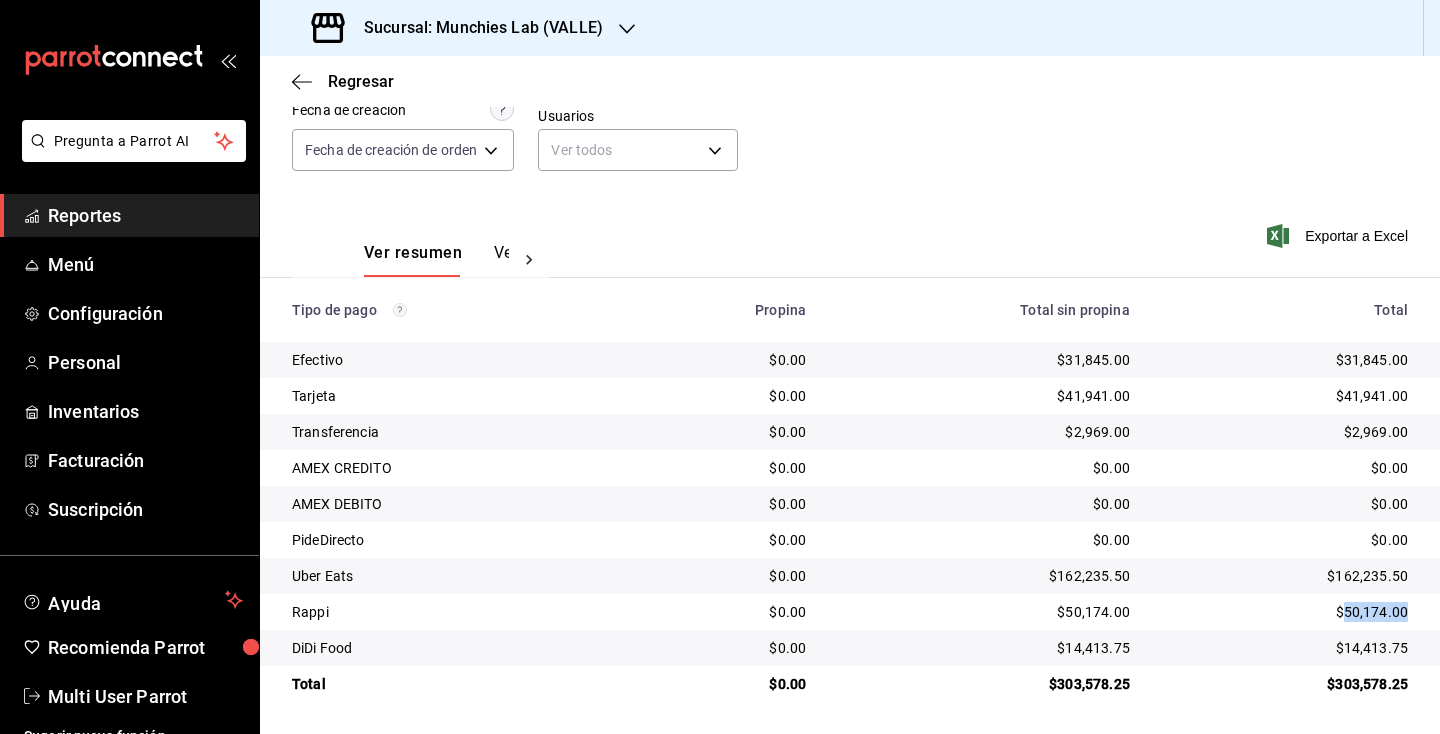 click on "$50,174.00" at bounding box center [1285, 612] 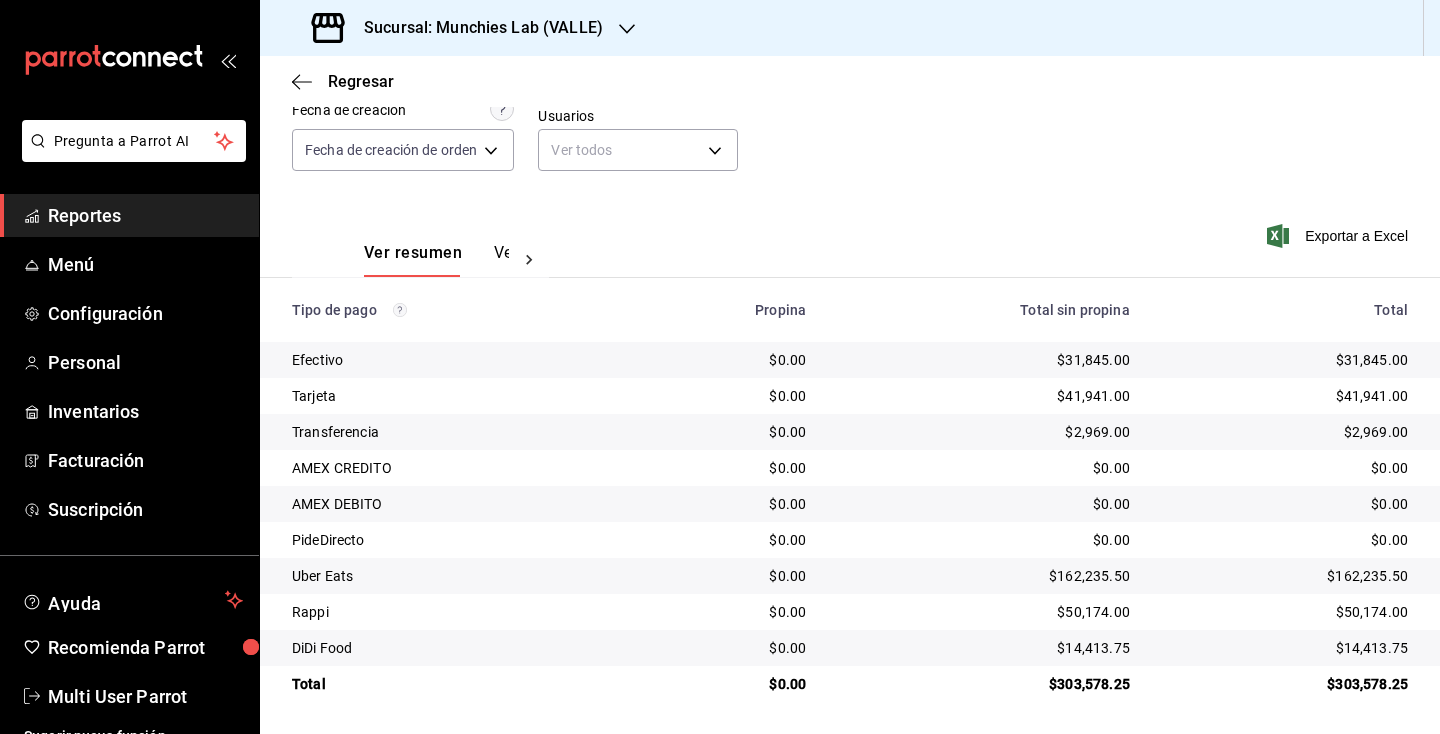 click on "$14,413.75" at bounding box center (1285, 648) 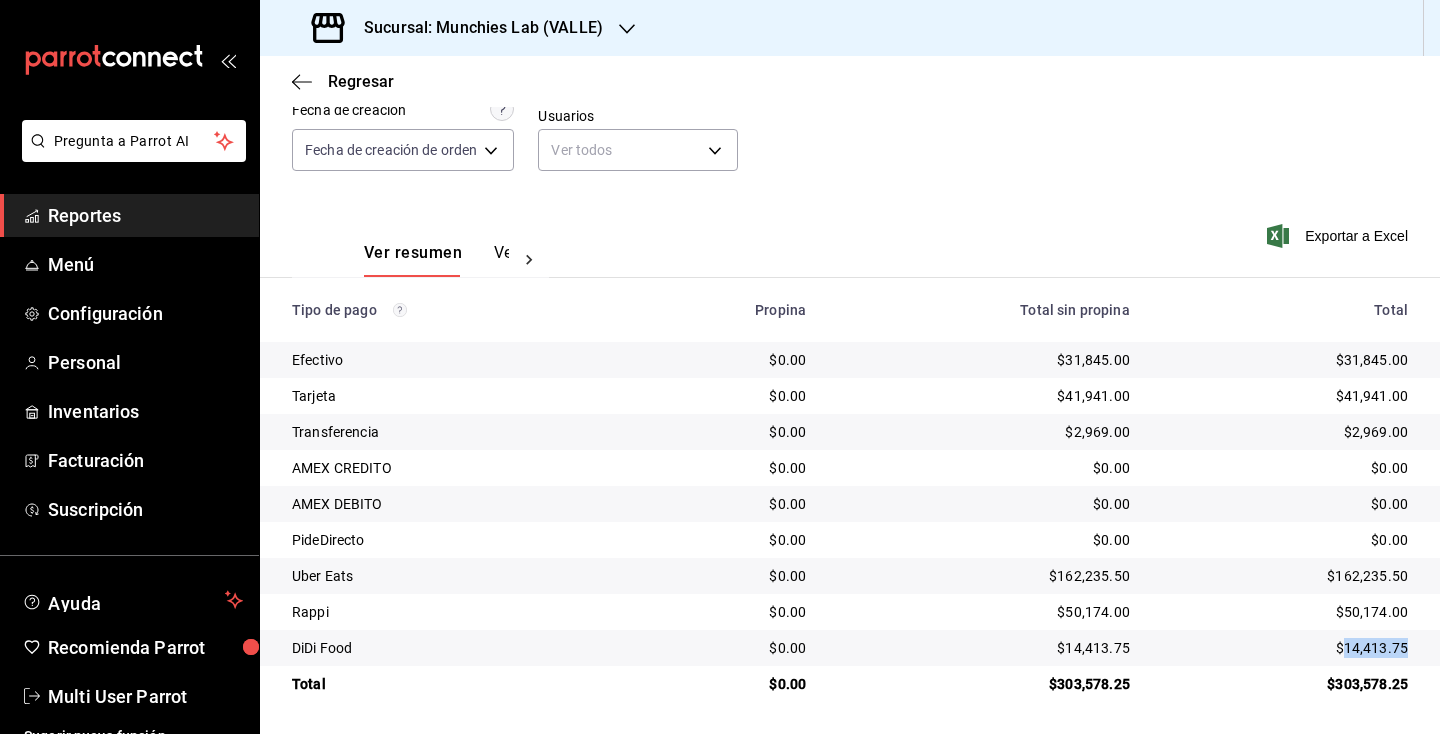 click on "$14,413.75" at bounding box center [1285, 648] 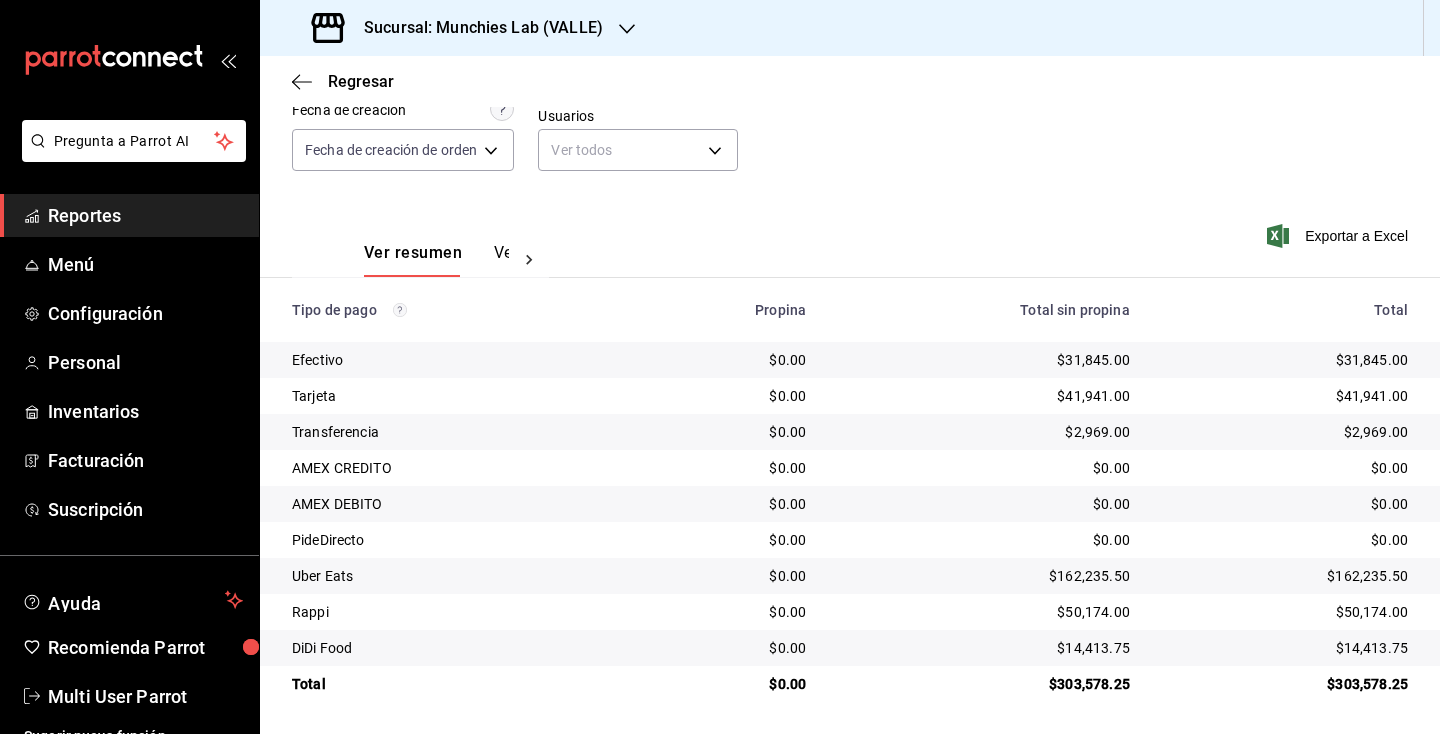 click on "$2,969.00" at bounding box center [1285, 432] 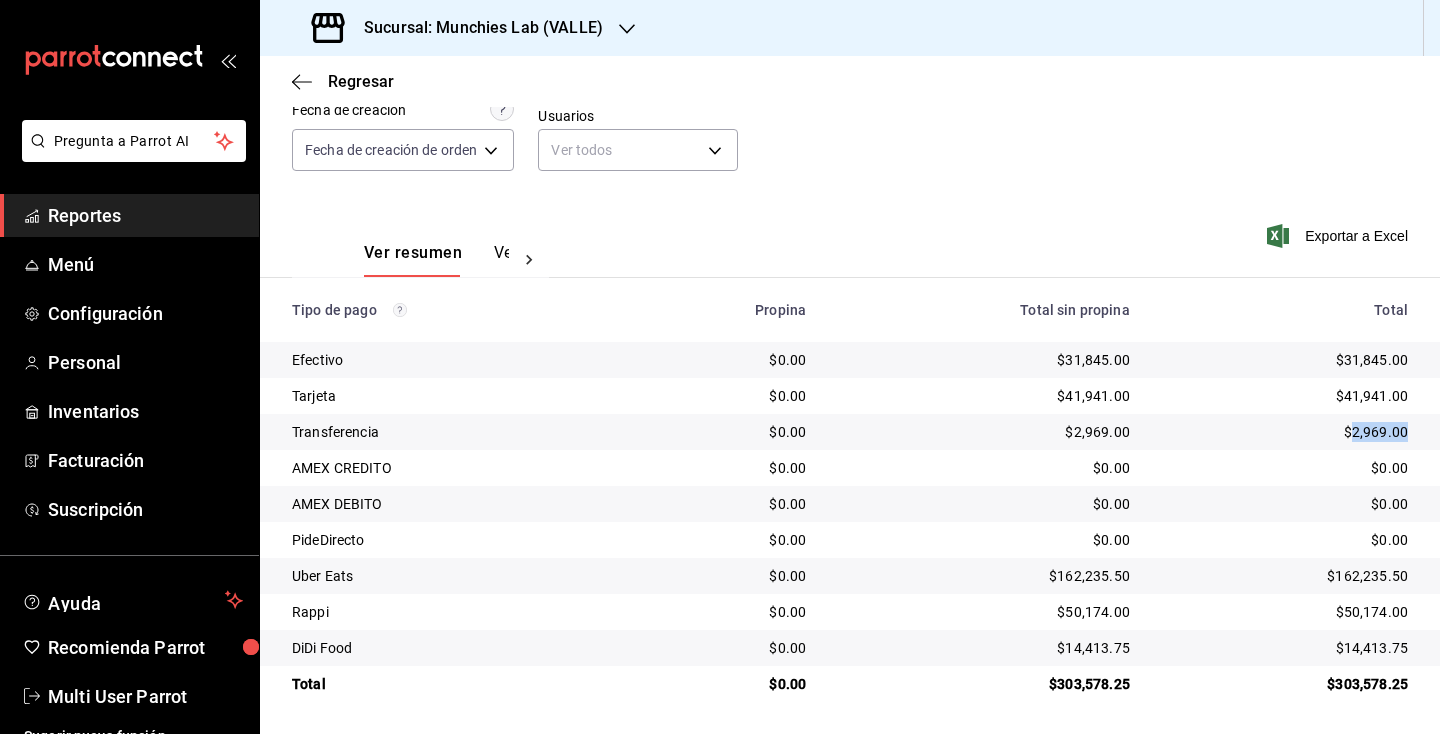 click on "$2,969.00" at bounding box center [1285, 432] 